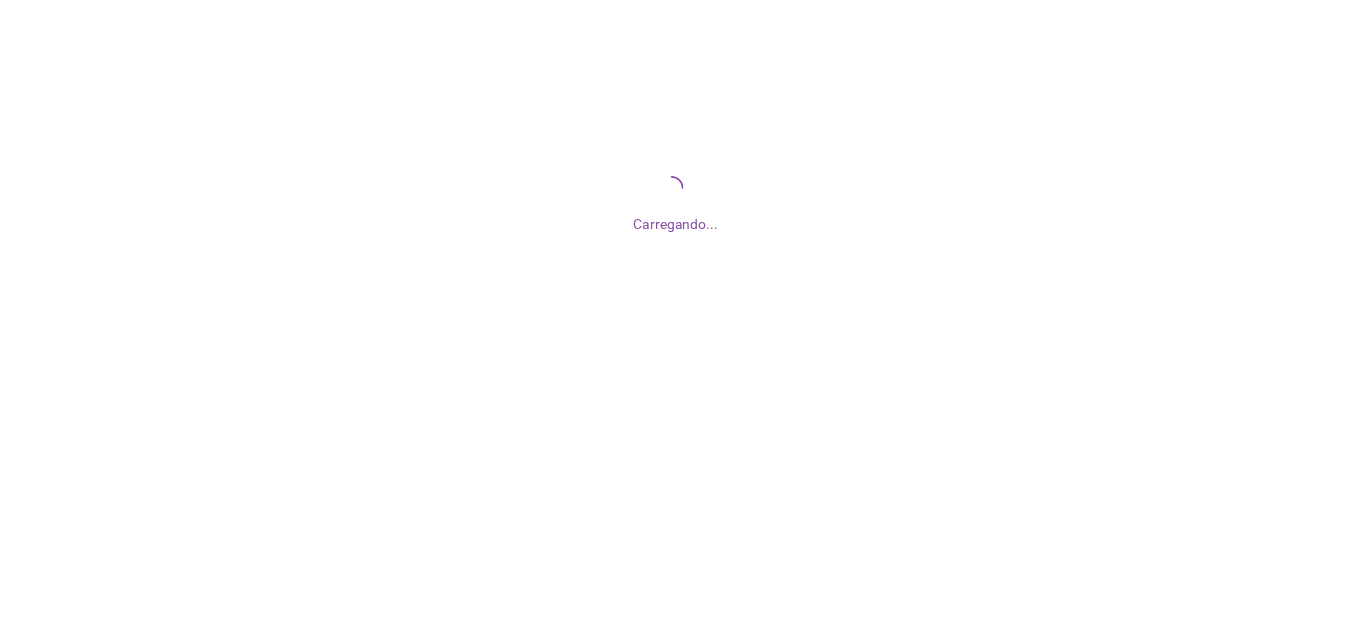 scroll, scrollTop: 0, scrollLeft: 0, axis: both 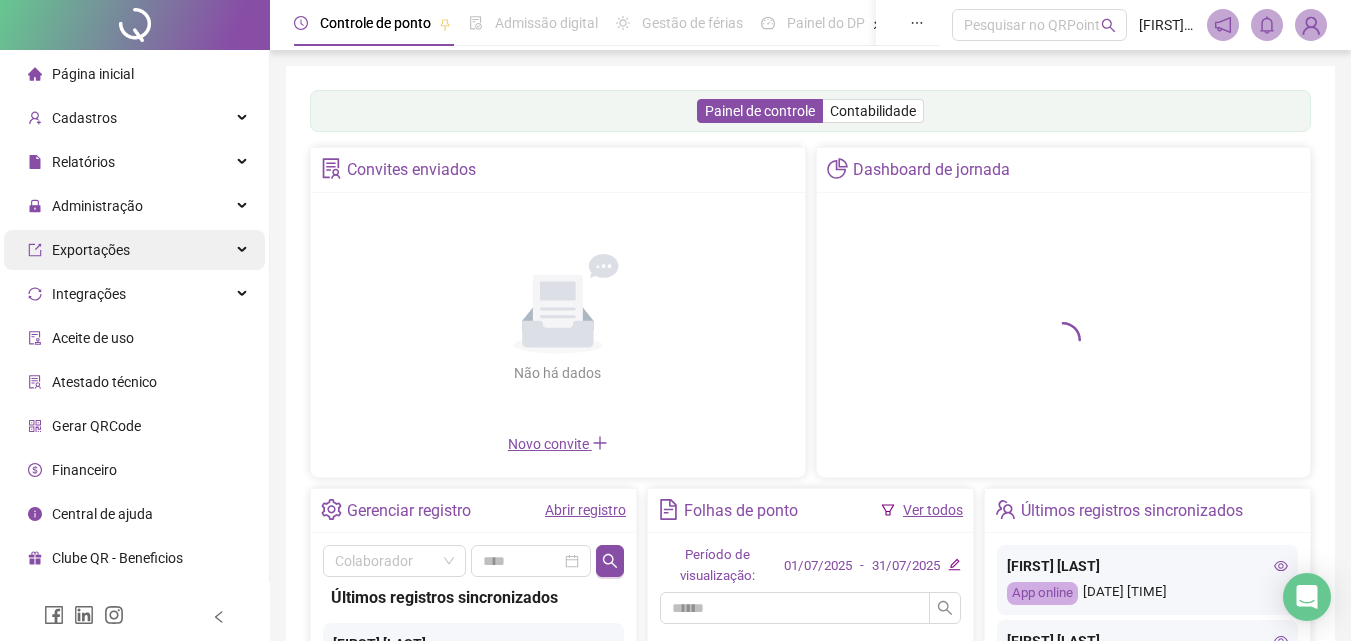 click on "Administração" at bounding box center [97, 206] 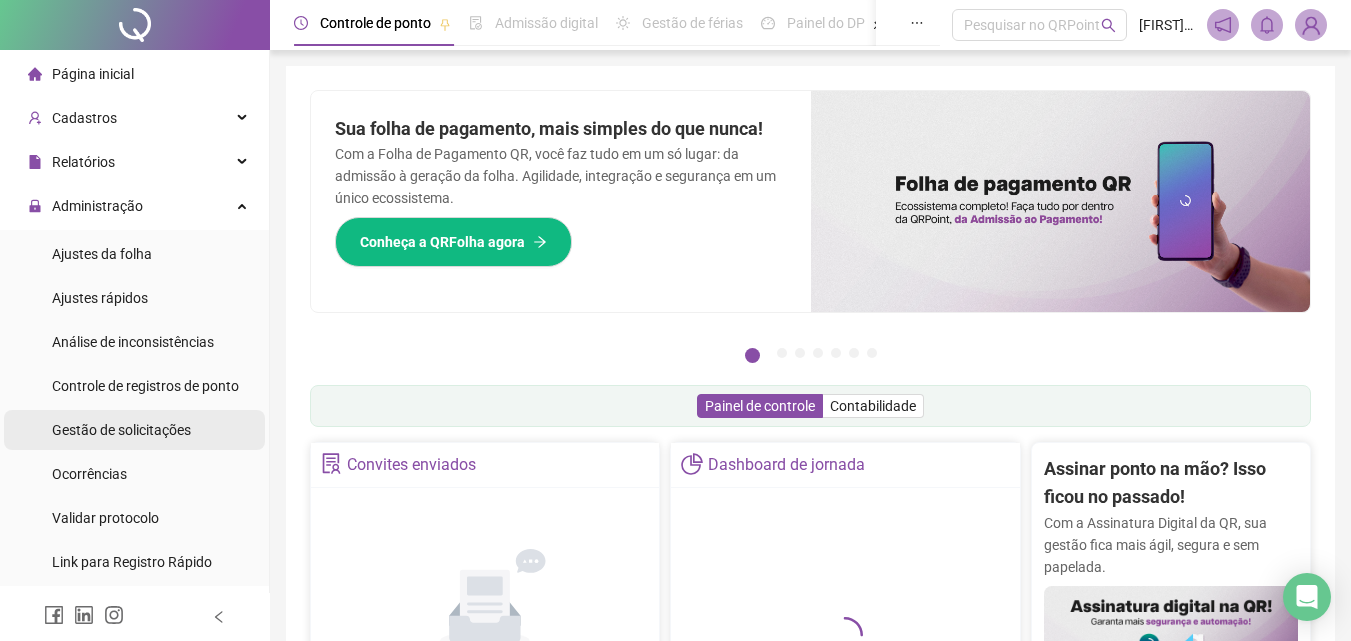 click on "Gestão de solicitações" at bounding box center (121, 430) 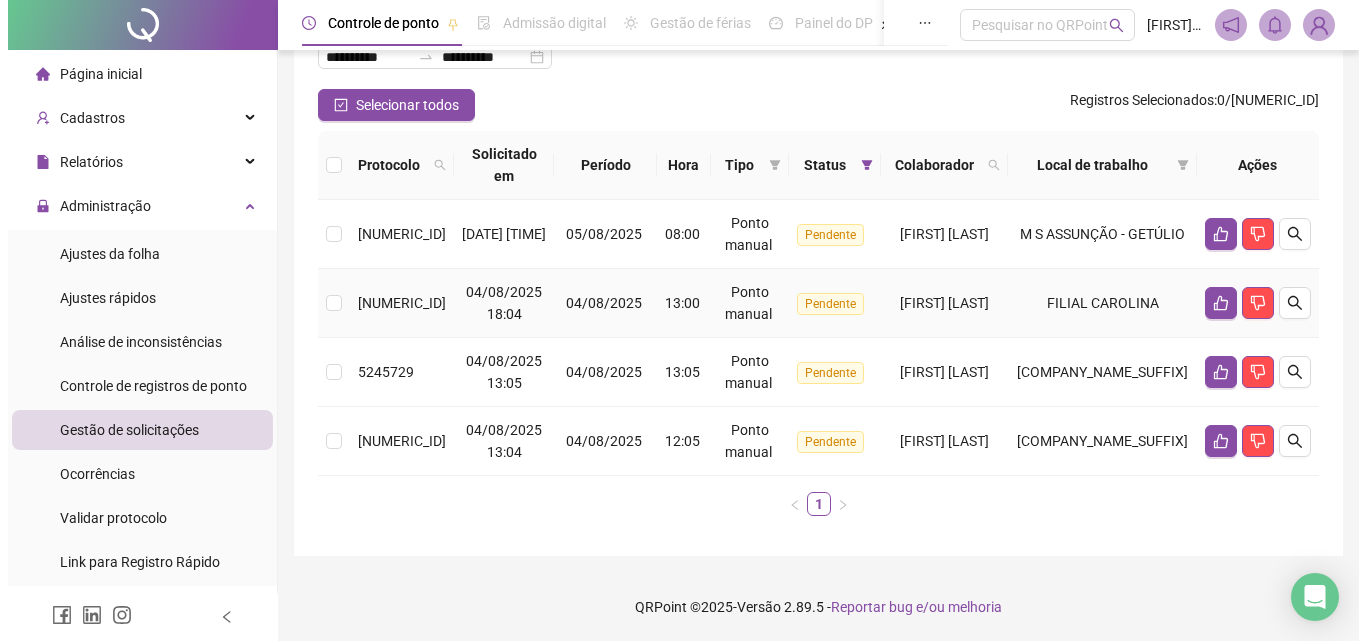 scroll, scrollTop: 166, scrollLeft: 0, axis: vertical 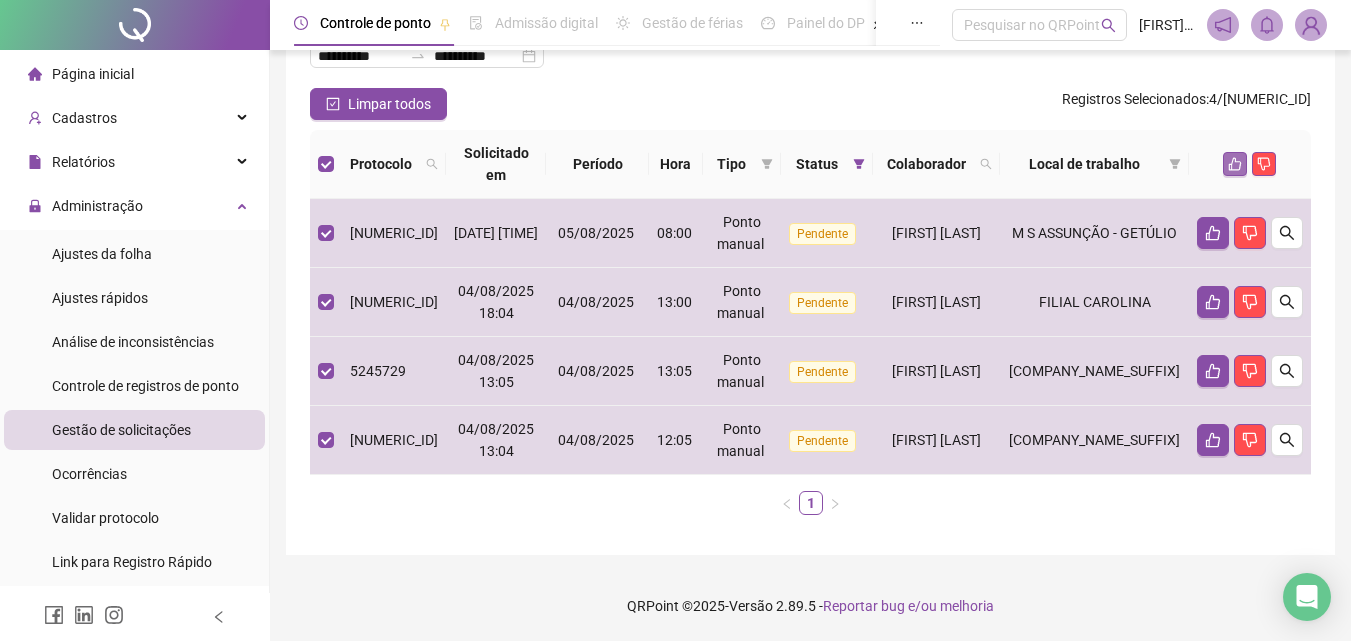 click at bounding box center [1235, 164] 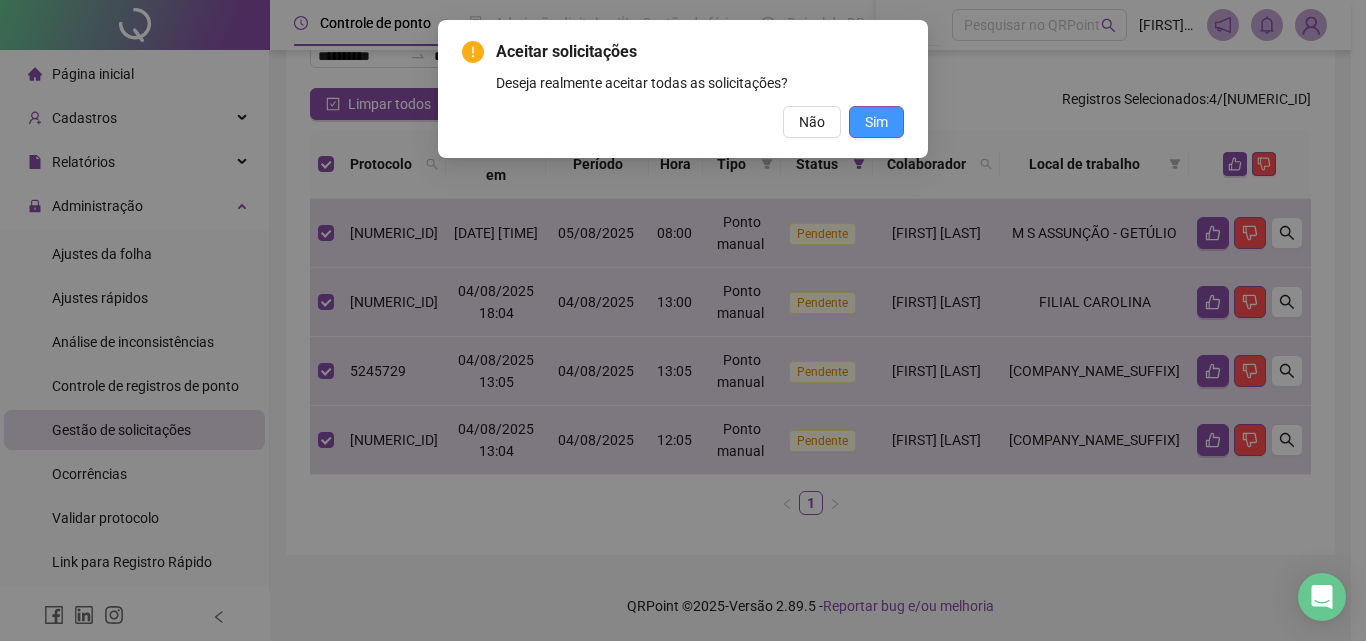 click on "Sim" at bounding box center (876, 122) 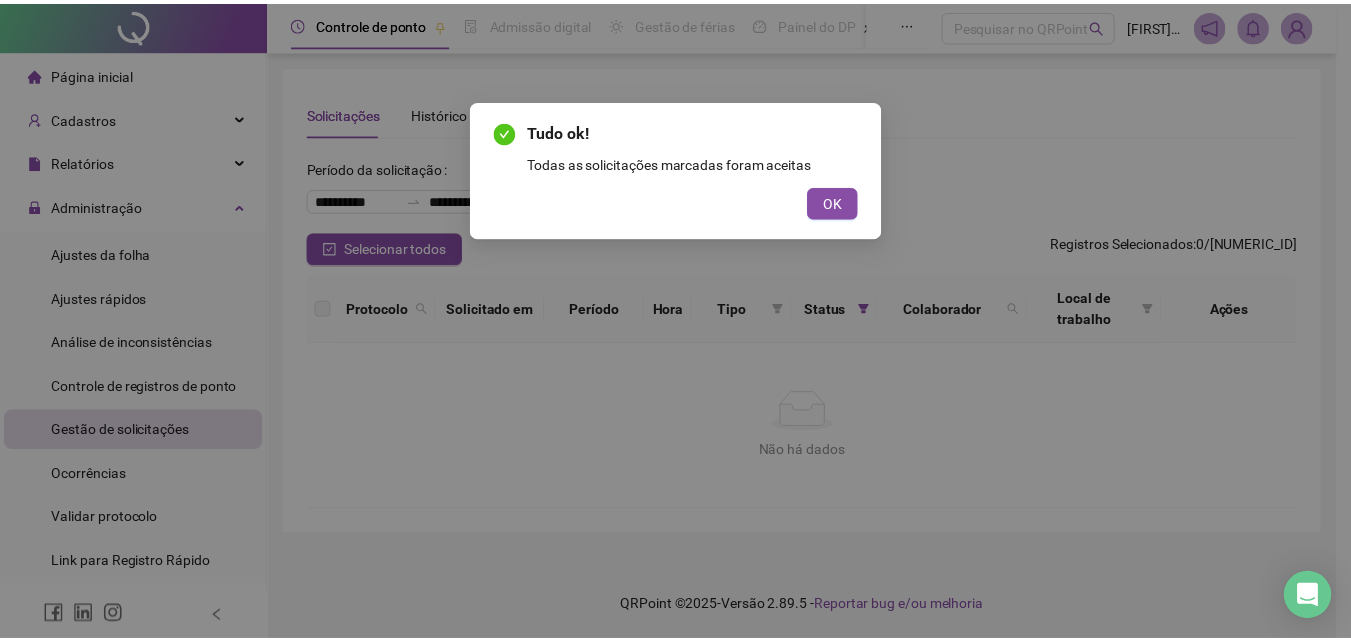 scroll, scrollTop: 0, scrollLeft: 0, axis: both 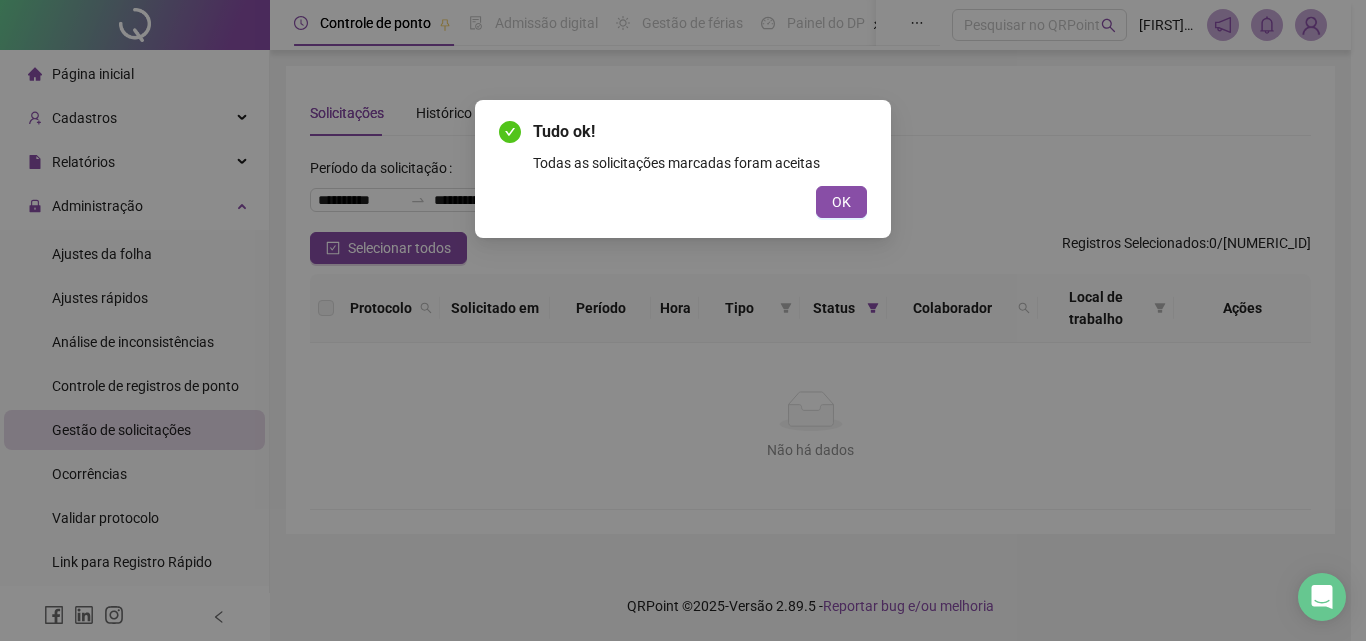 click on "Tudo ok! Todas as solicitações marcadas foram aceitas OK" at bounding box center [683, 169] 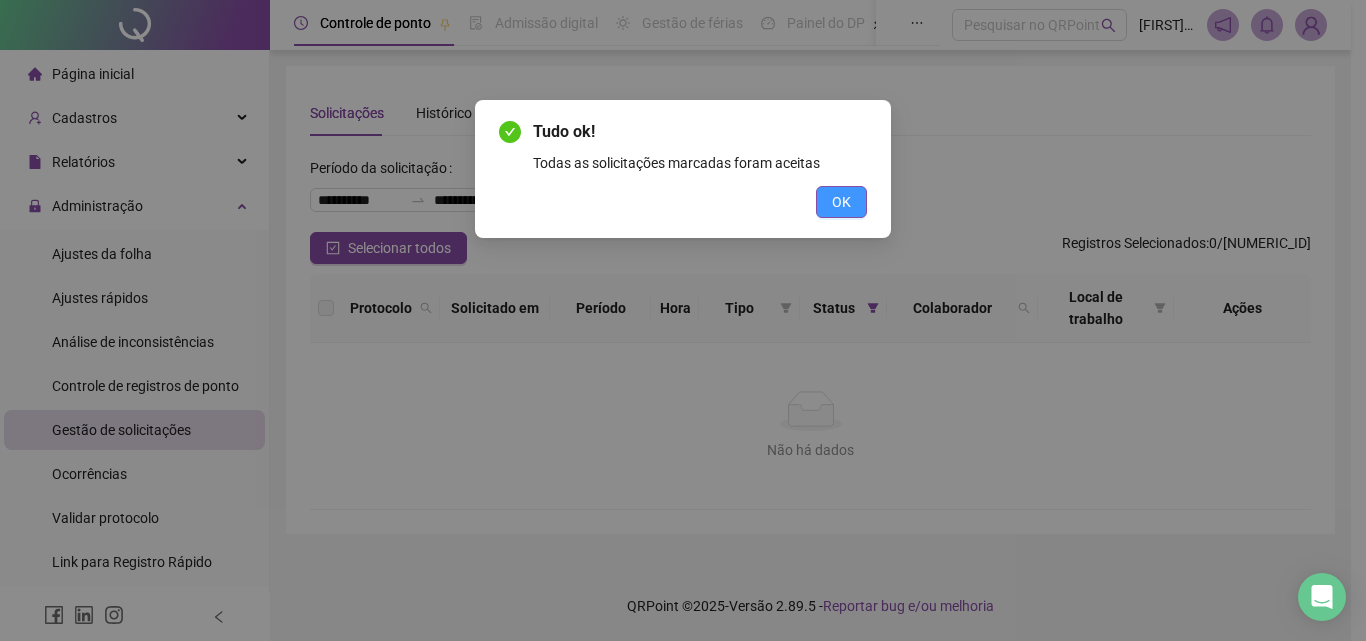 click on "OK" at bounding box center [841, 202] 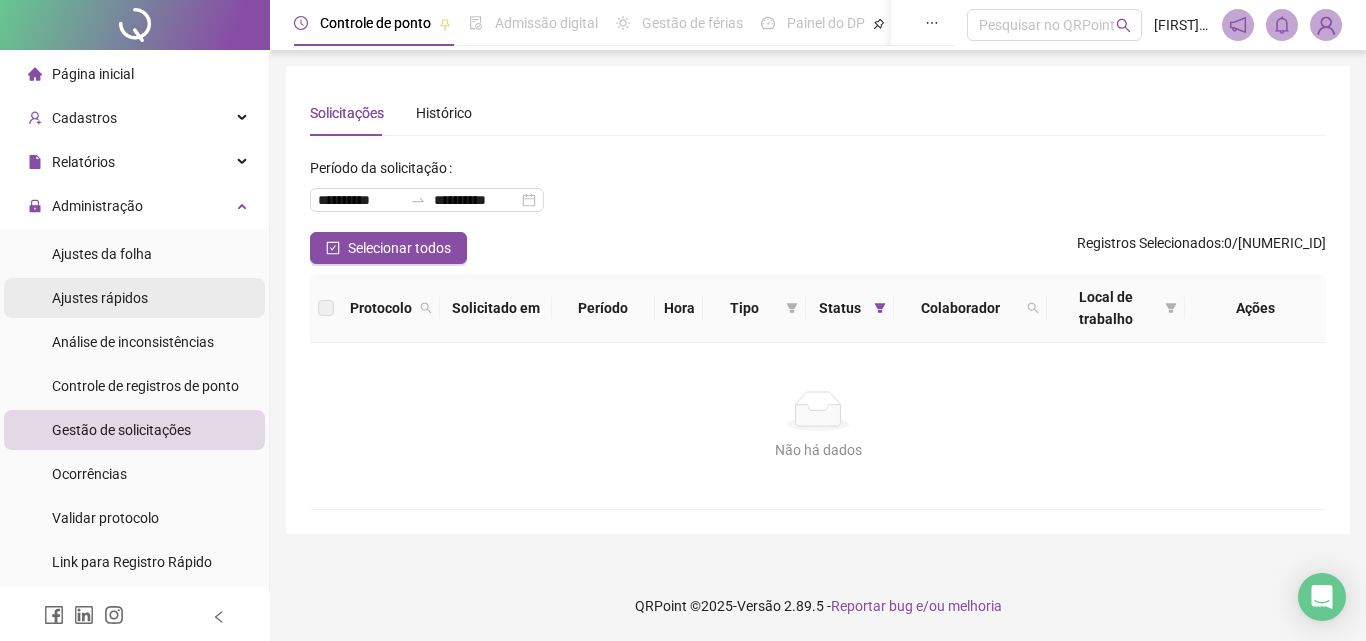 click on "Ajustes rápidos" at bounding box center [100, 298] 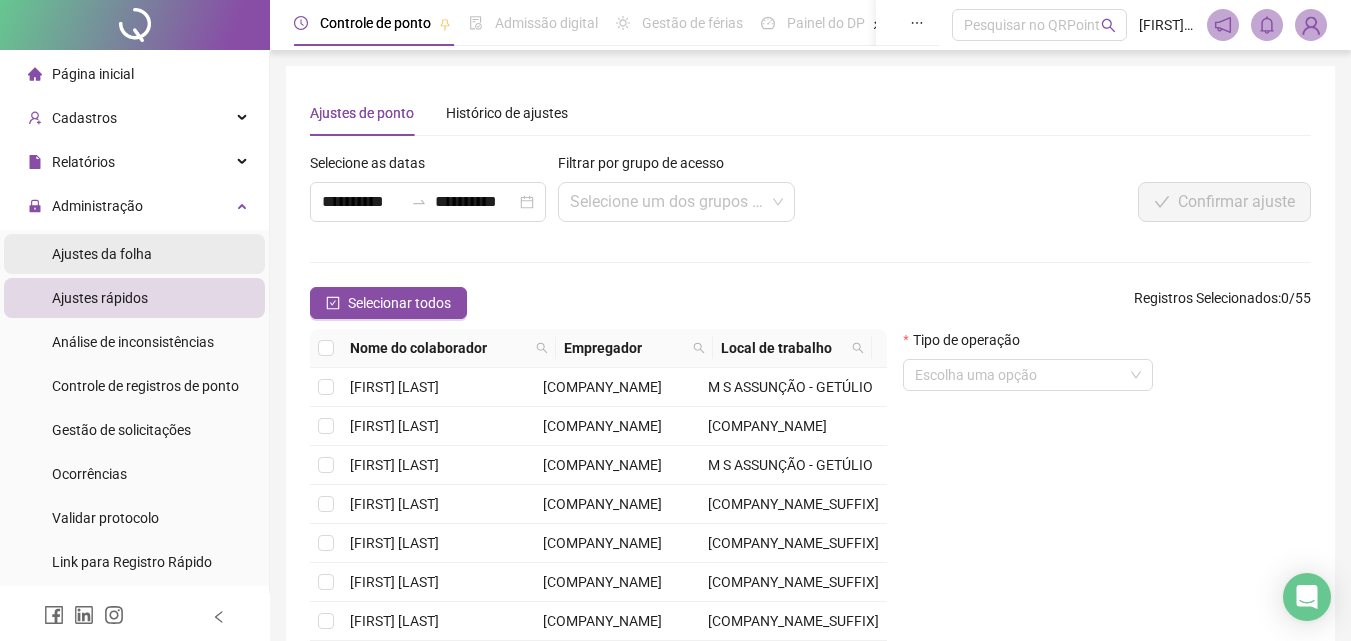 click on "Ajustes da folha" at bounding box center (102, 254) 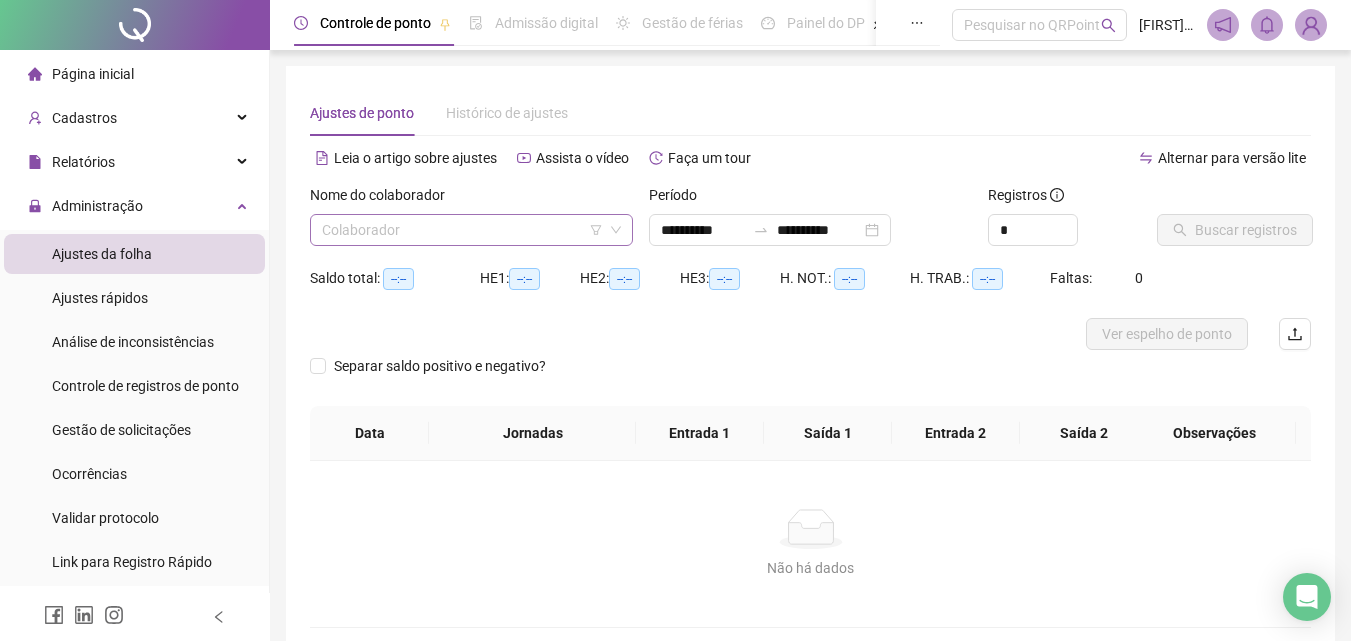 click at bounding box center (462, 230) 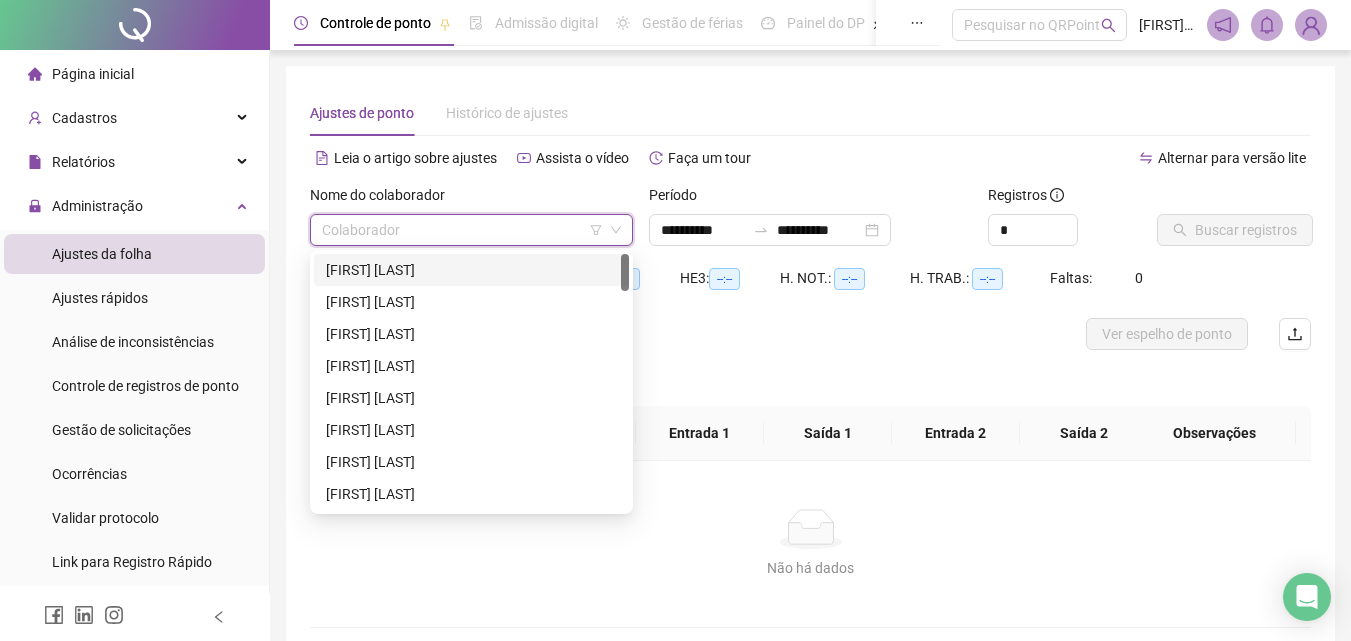 click on "[FIRST] [LAST]" at bounding box center [471, 270] 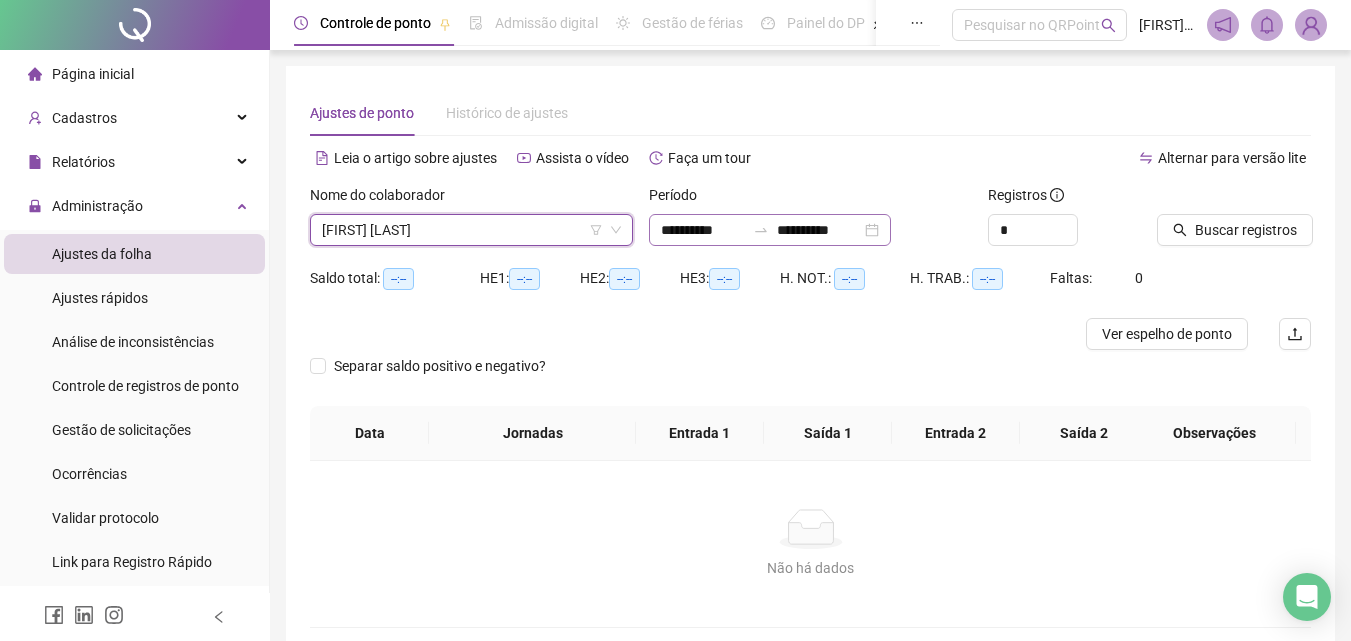 click on "**********" at bounding box center (770, 230) 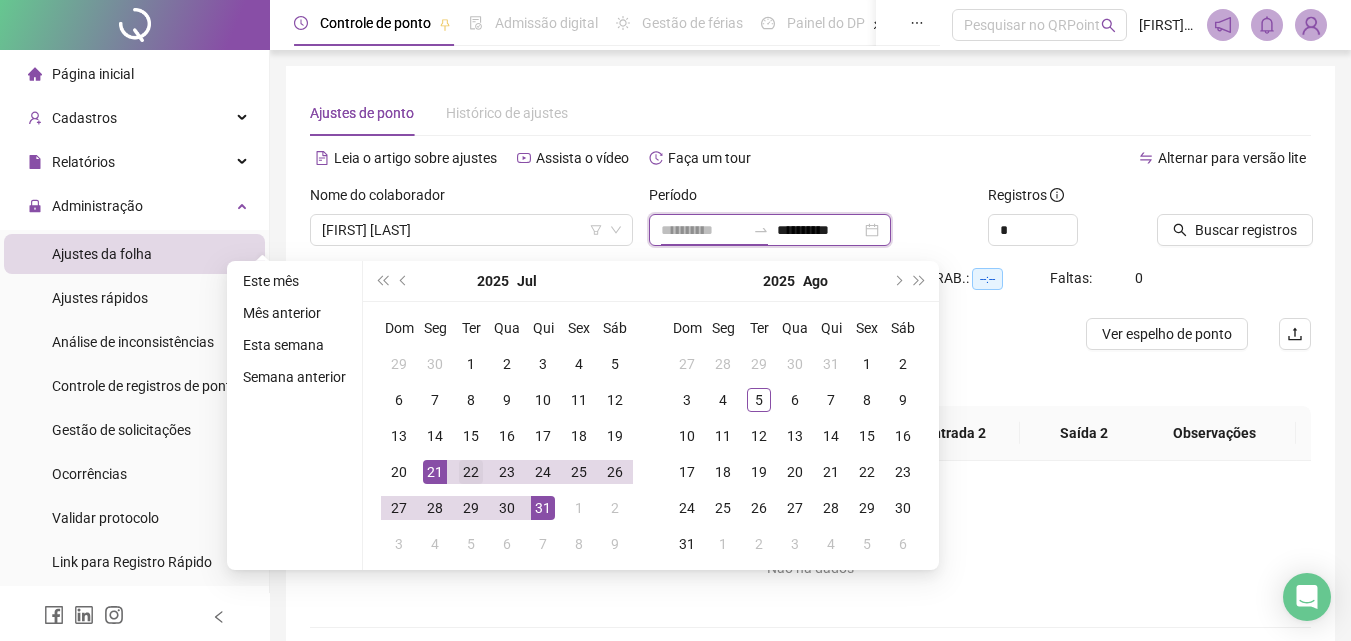 type on "**********" 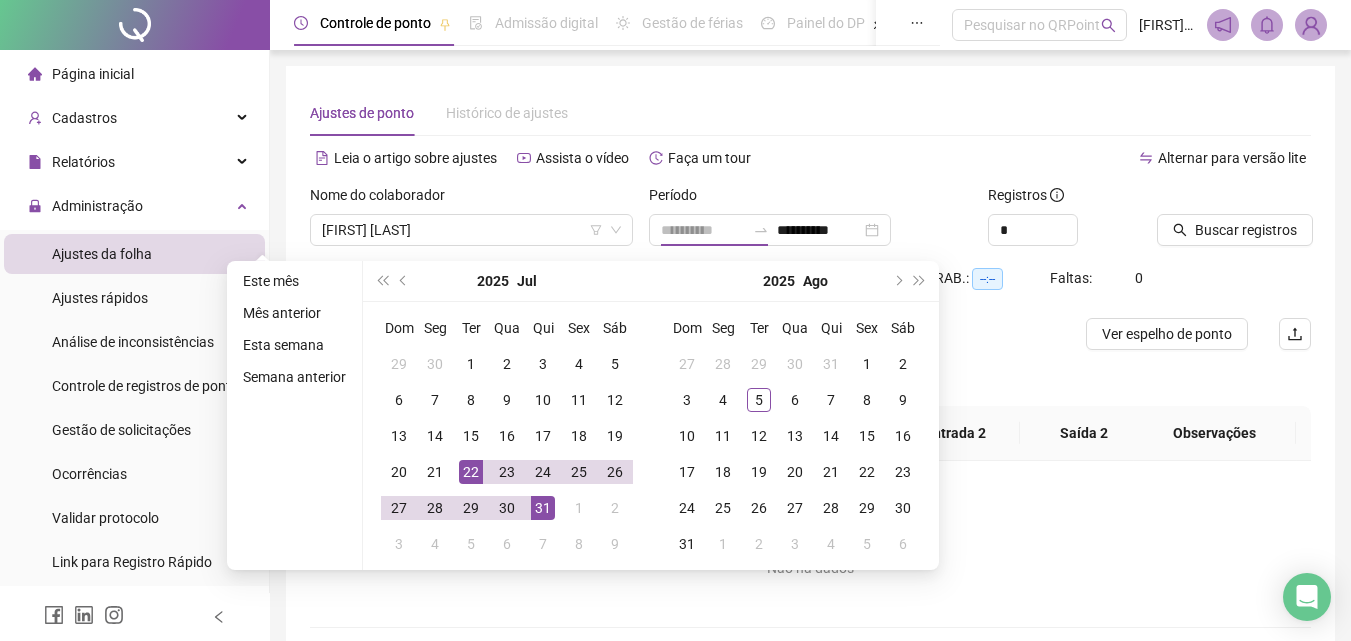 click on "22" at bounding box center (471, 472) 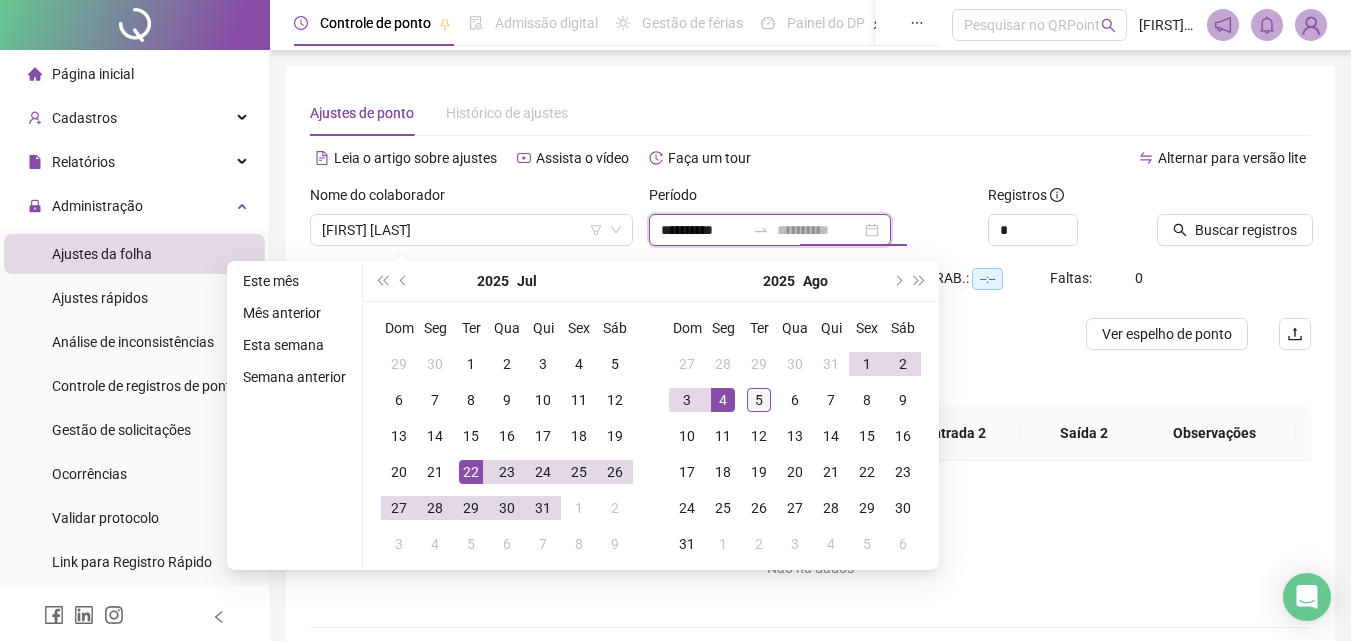 type on "**********" 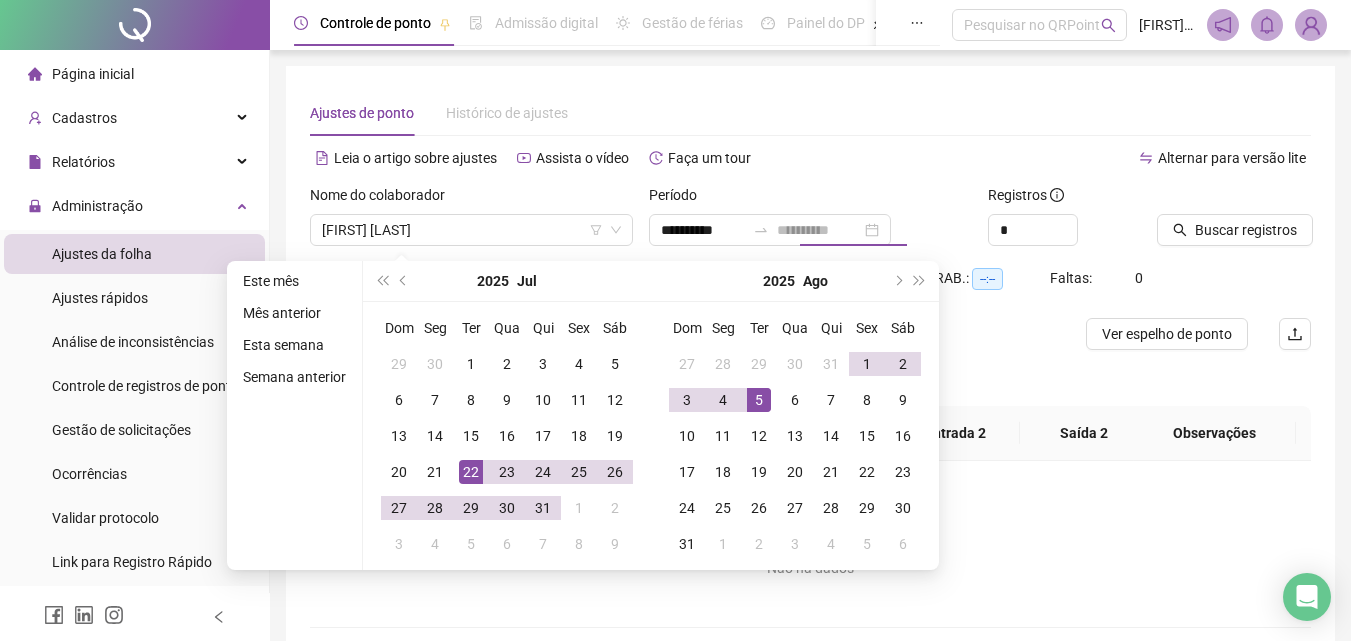 click on "5" at bounding box center [759, 400] 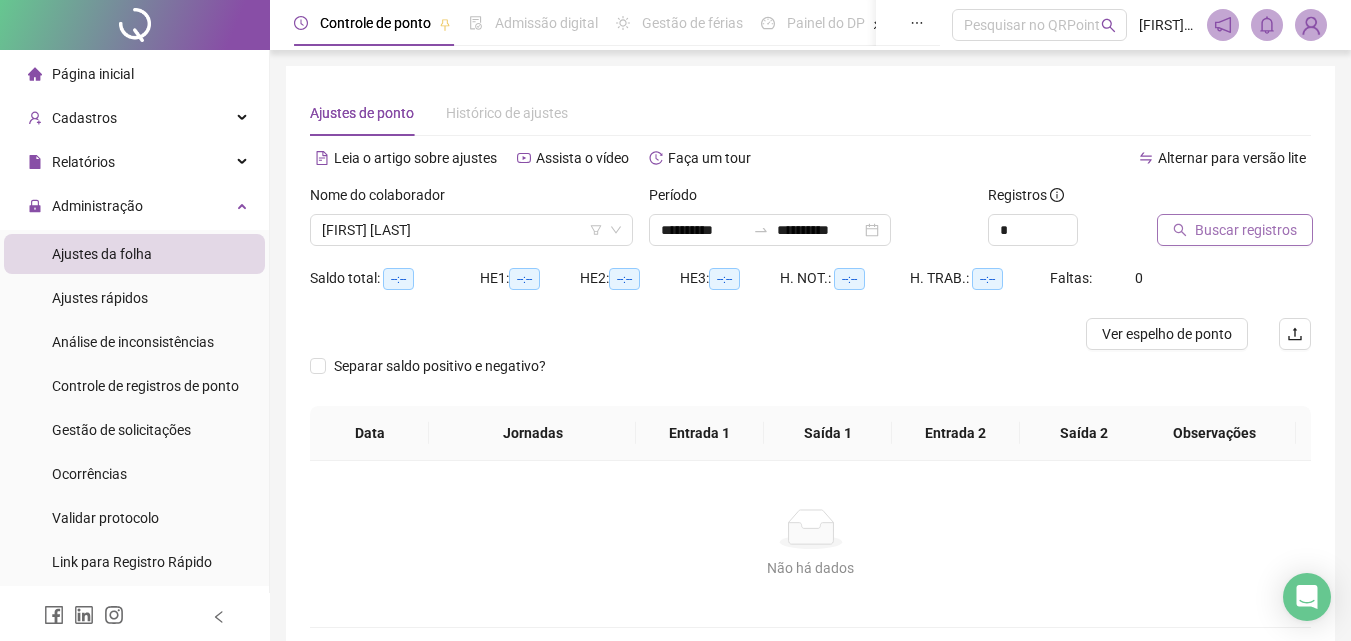 click on "Buscar registros" at bounding box center (1246, 230) 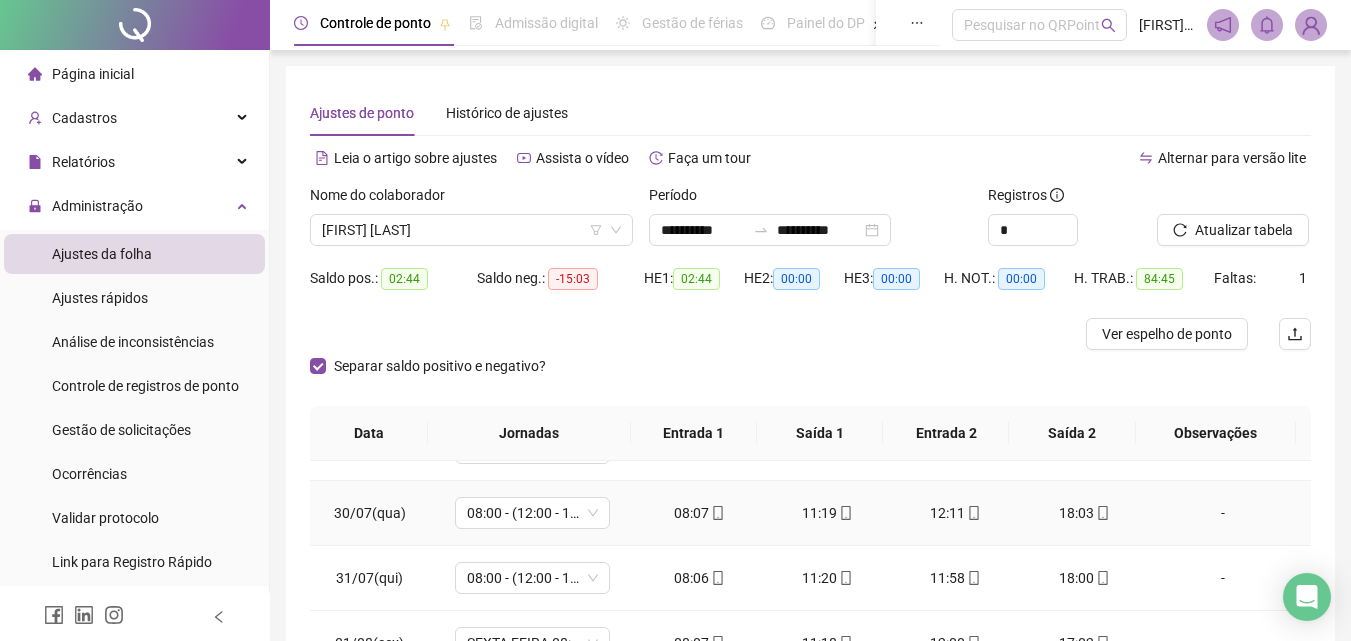 scroll, scrollTop: 548, scrollLeft: 0, axis: vertical 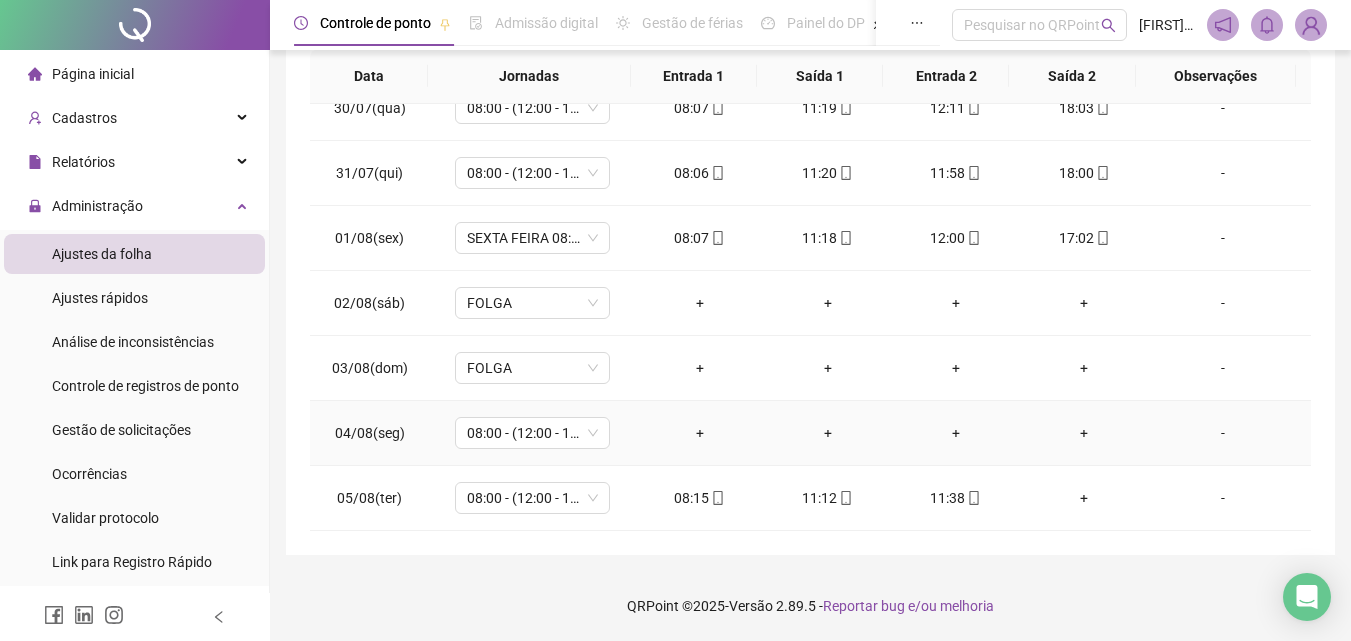 click on "-" at bounding box center (1223, 433) 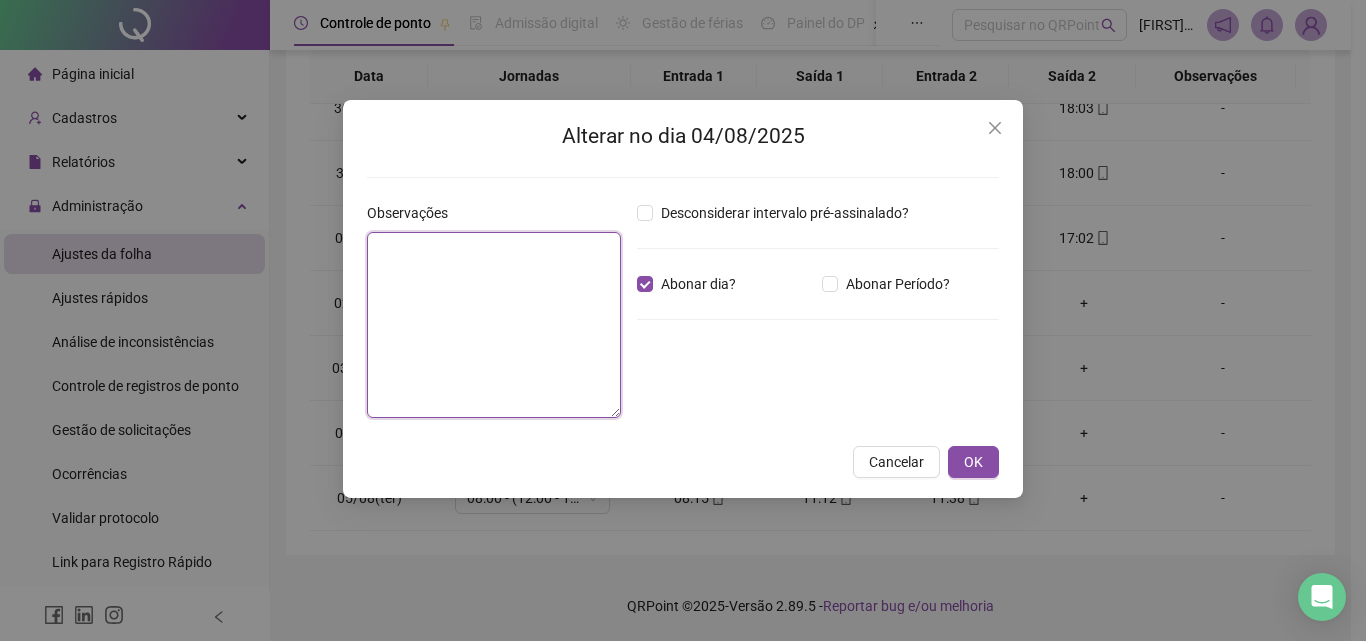 click at bounding box center [494, 325] 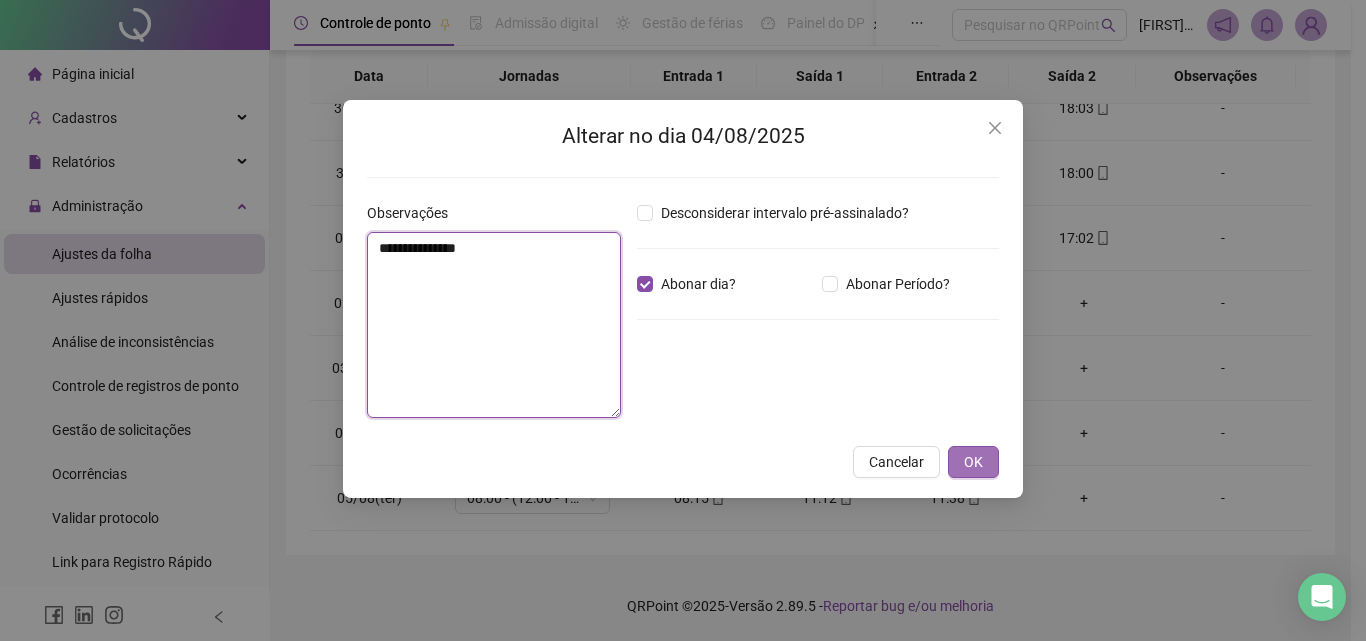 type on "**********" 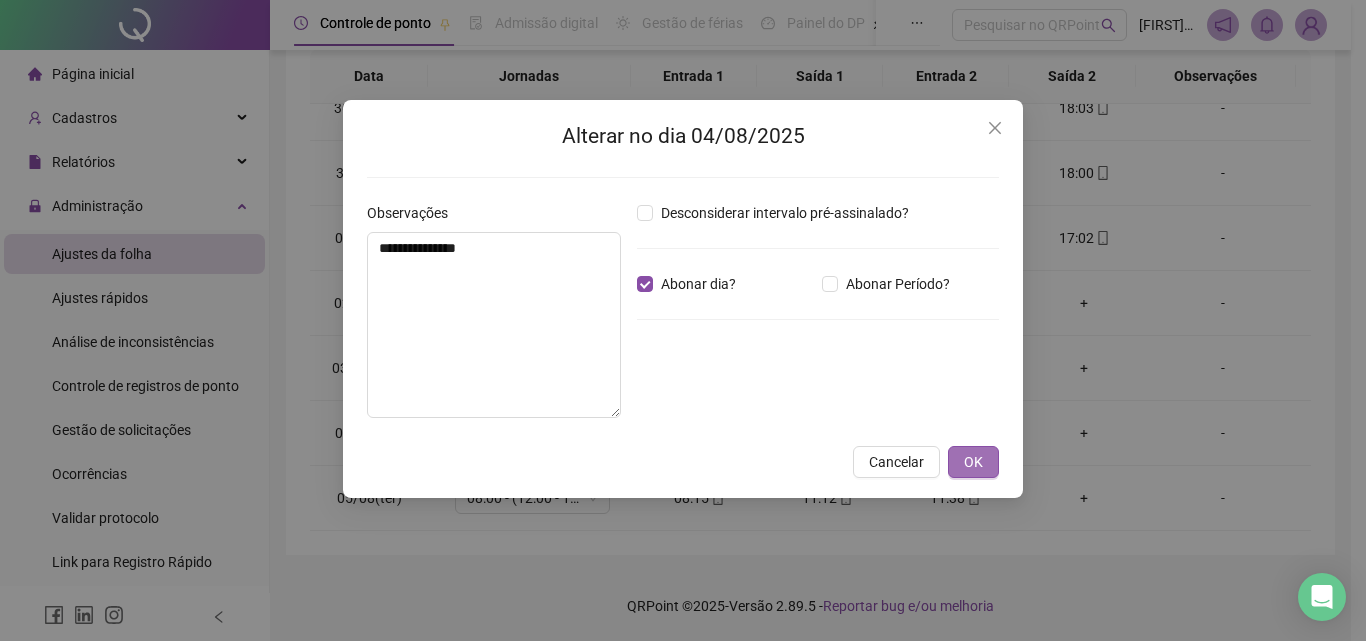 click on "OK" at bounding box center [973, 462] 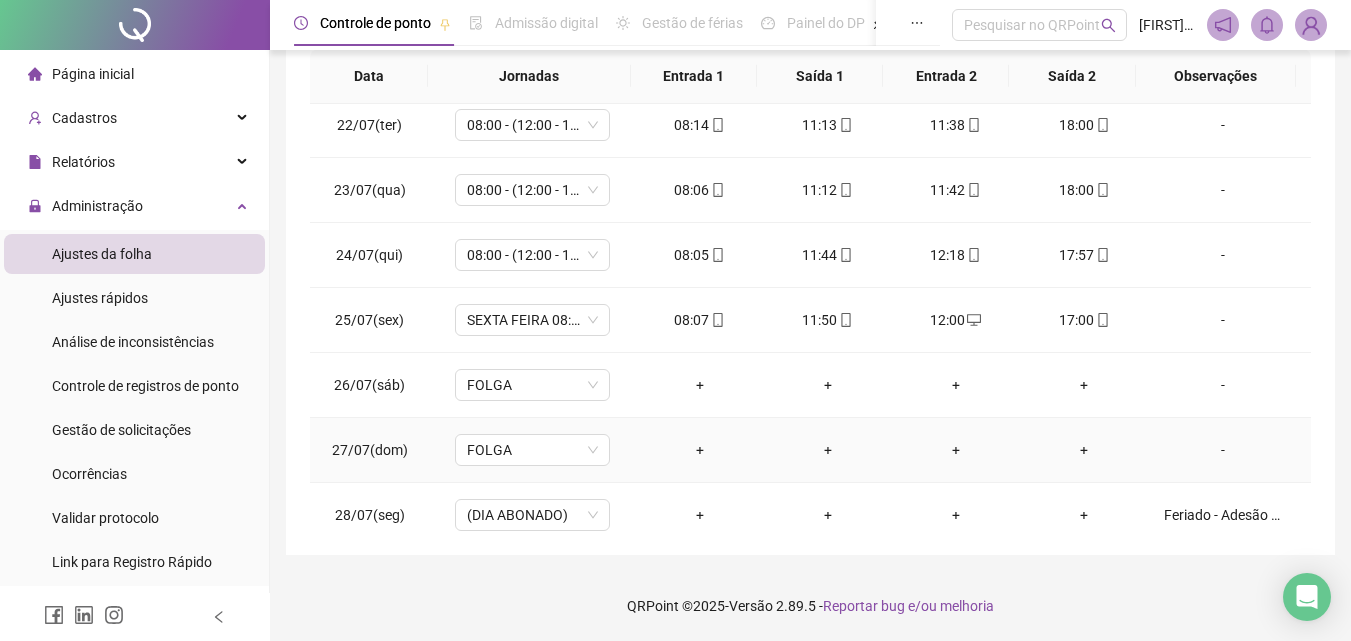 scroll, scrollTop: 0, scrollLeft: 0, axis: both 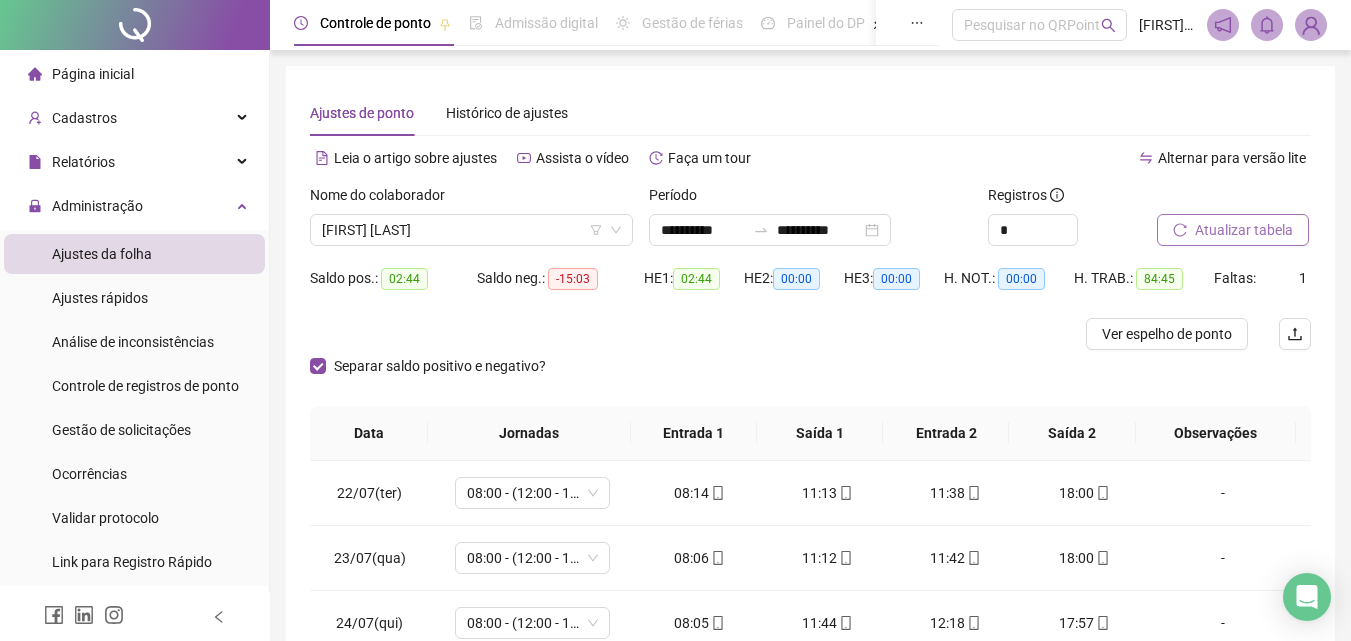 click 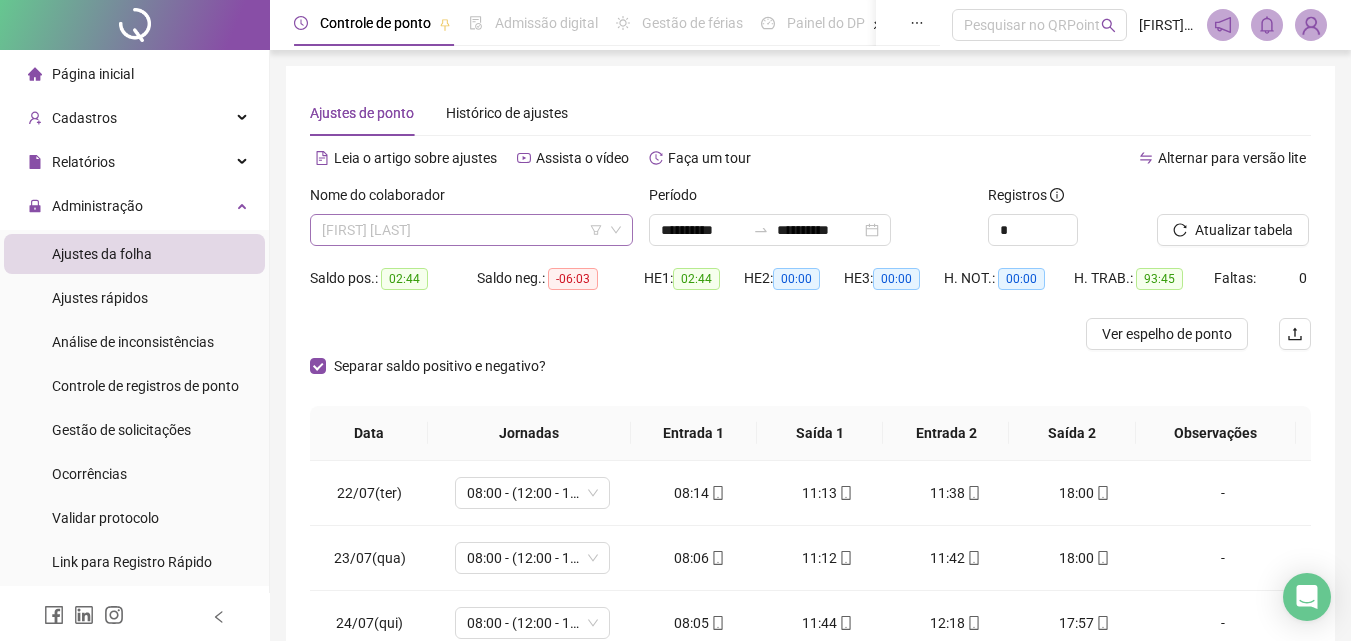 click on "[FIRST] [LAST]" at bounding box center (471, 230) 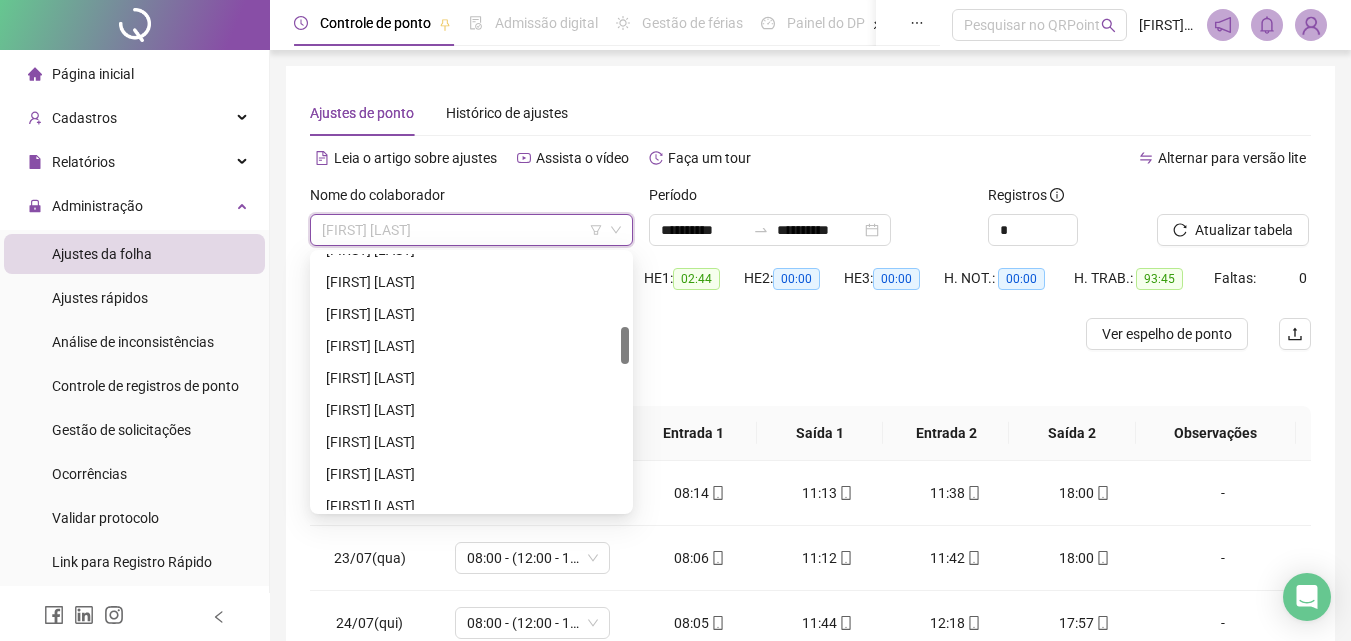 scroll, scrollTop: 600, scrollLeft: 0, axis: vertical 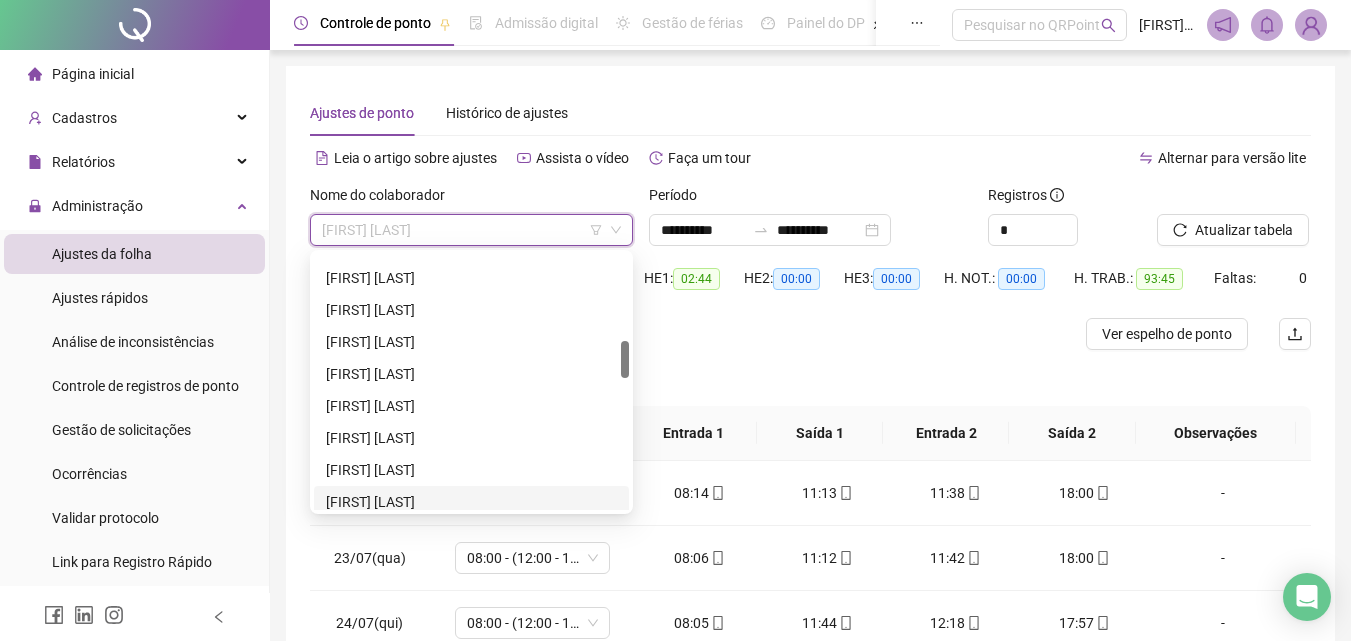 click on "[FIRST] [LAST]" at bounding box center (471, 502) 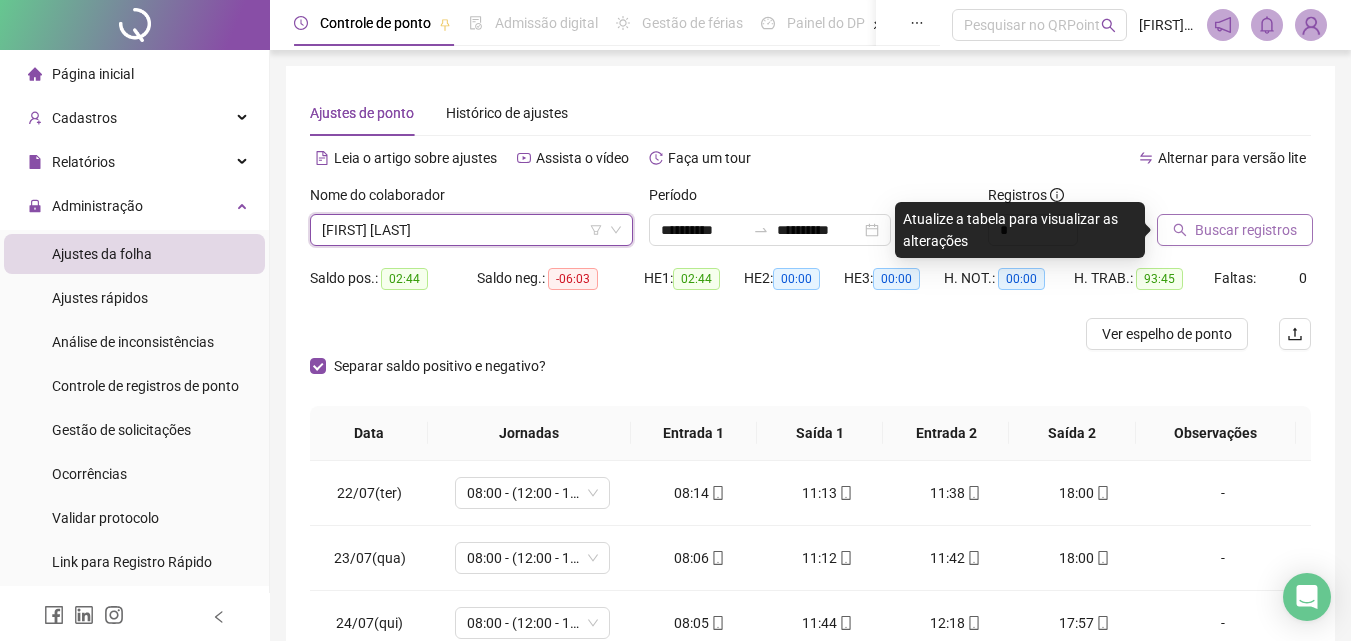 click on "Buscar registros" at bounding box center [1235, 230] 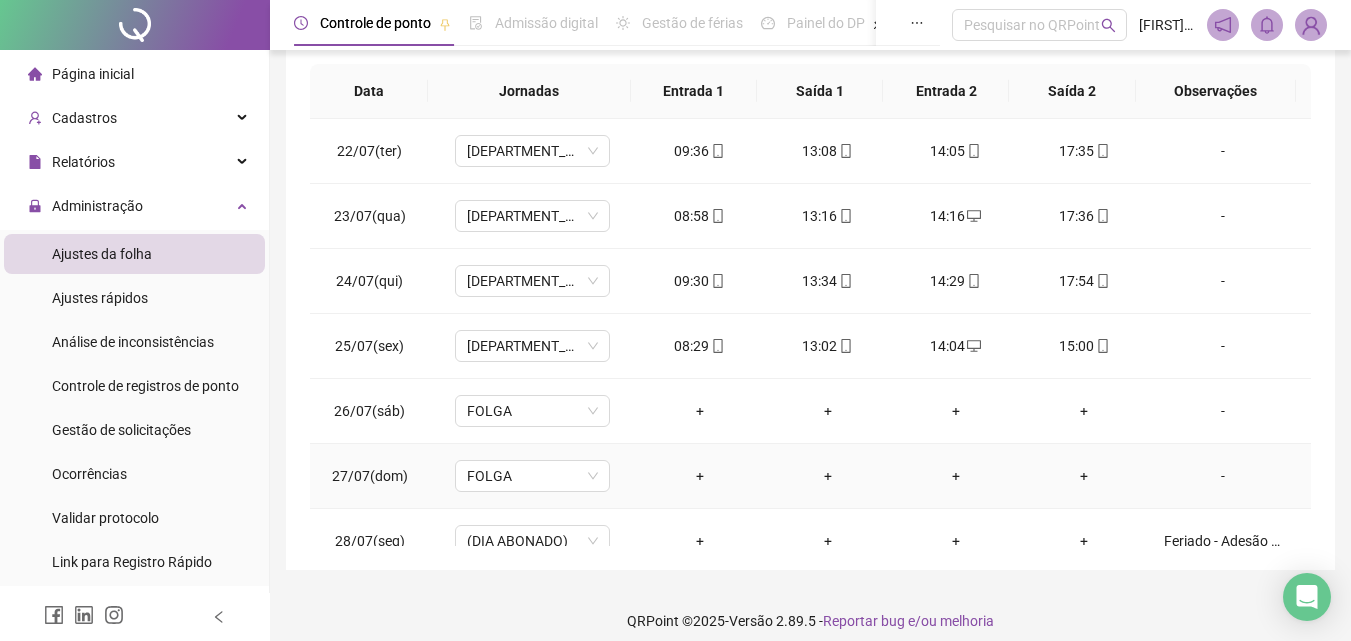 scroll, scrollTop: 357, scrollLeft: 0, axis: vertical 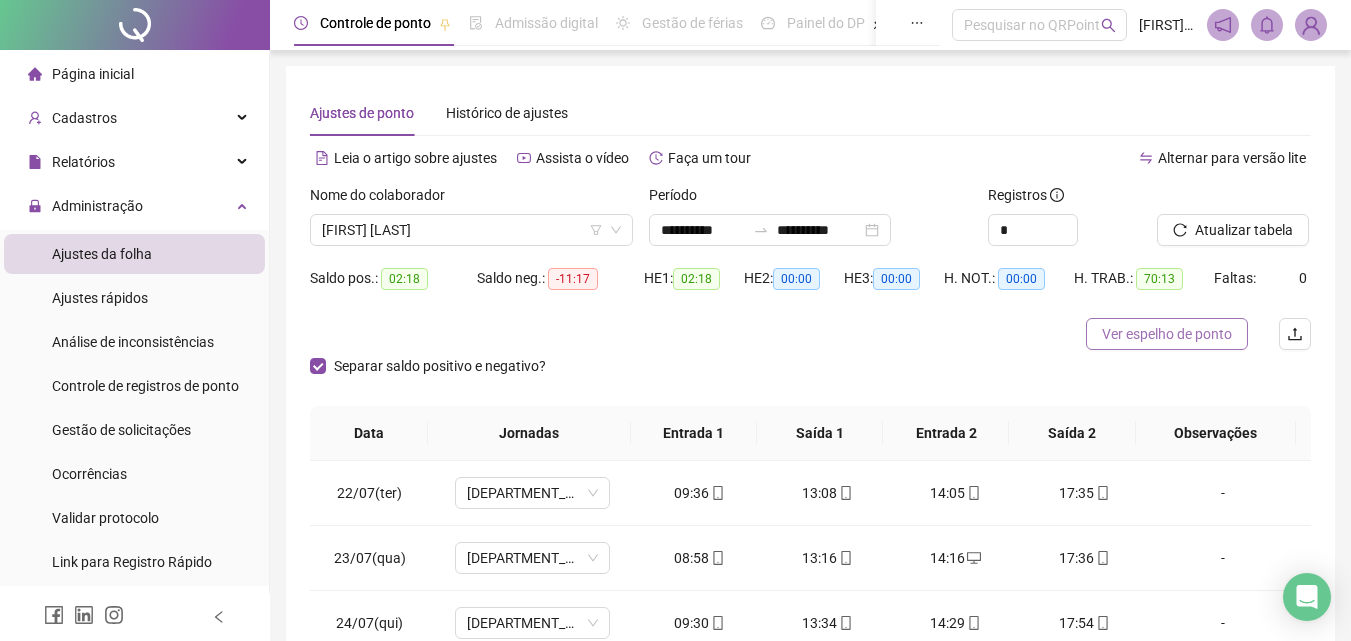 click on "Ver espelho de ponto" at bounding box center [1167, 334] 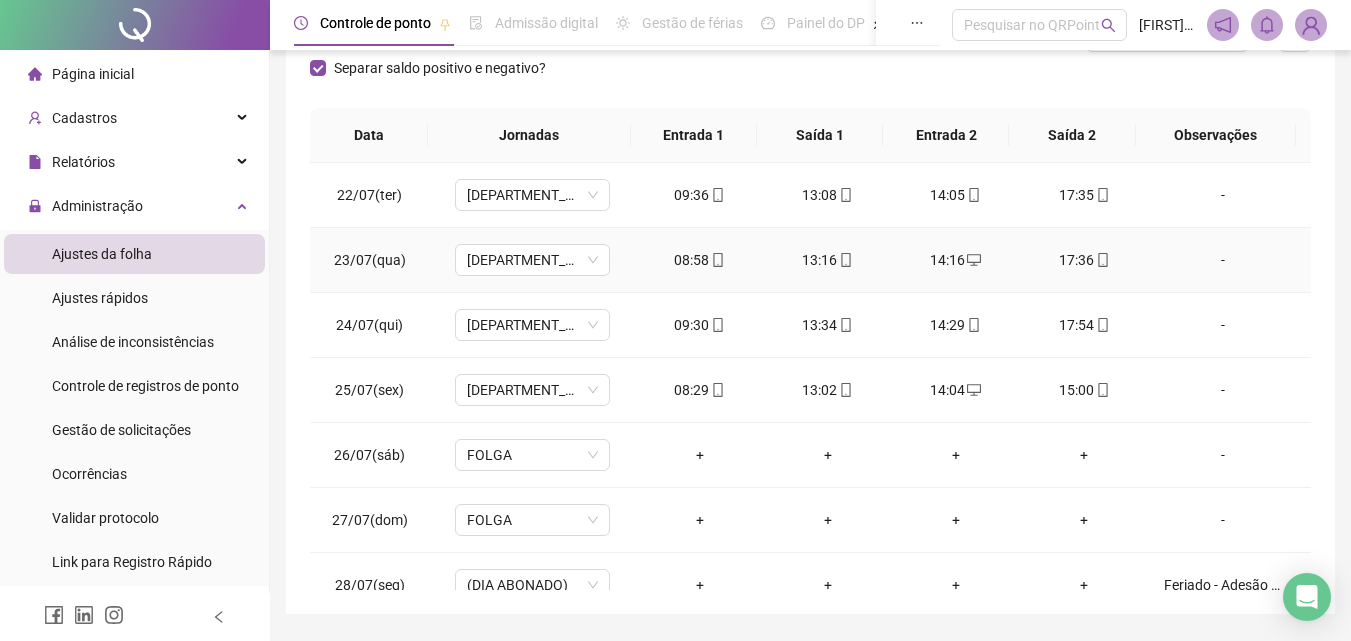 scroll, scrollTop: 300, scrollLeft: 0, axis: vertical 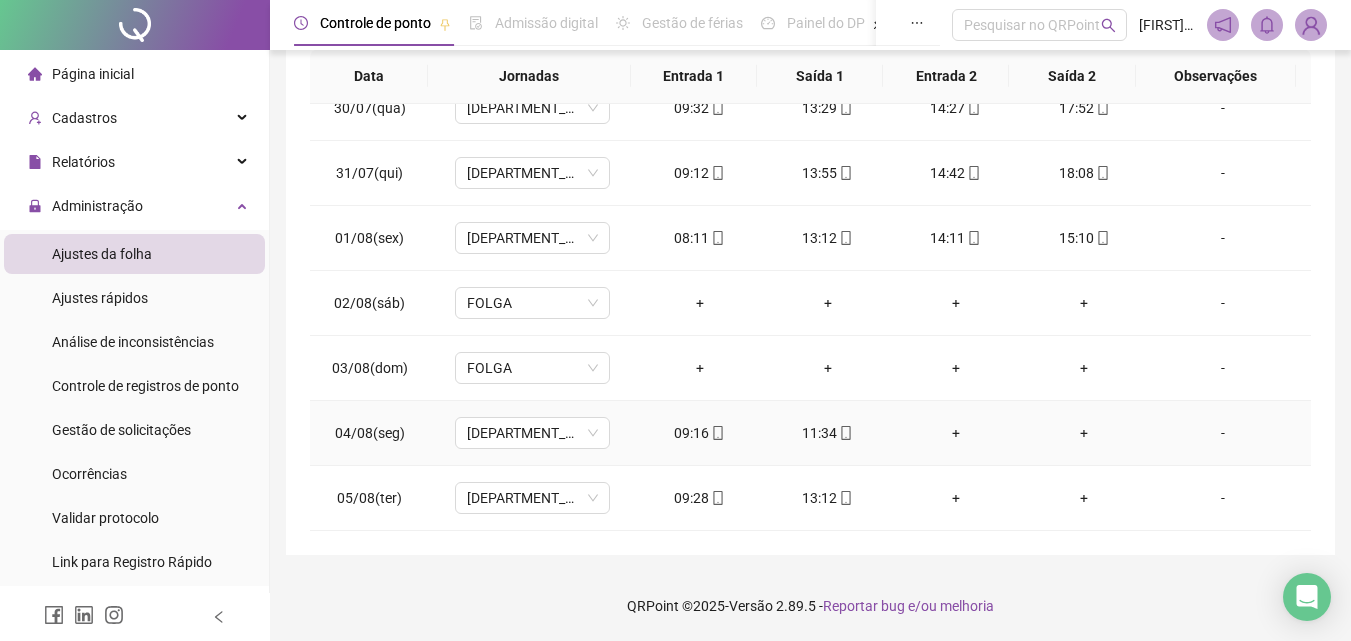 click on "-" at bounding box center (1223, 433) 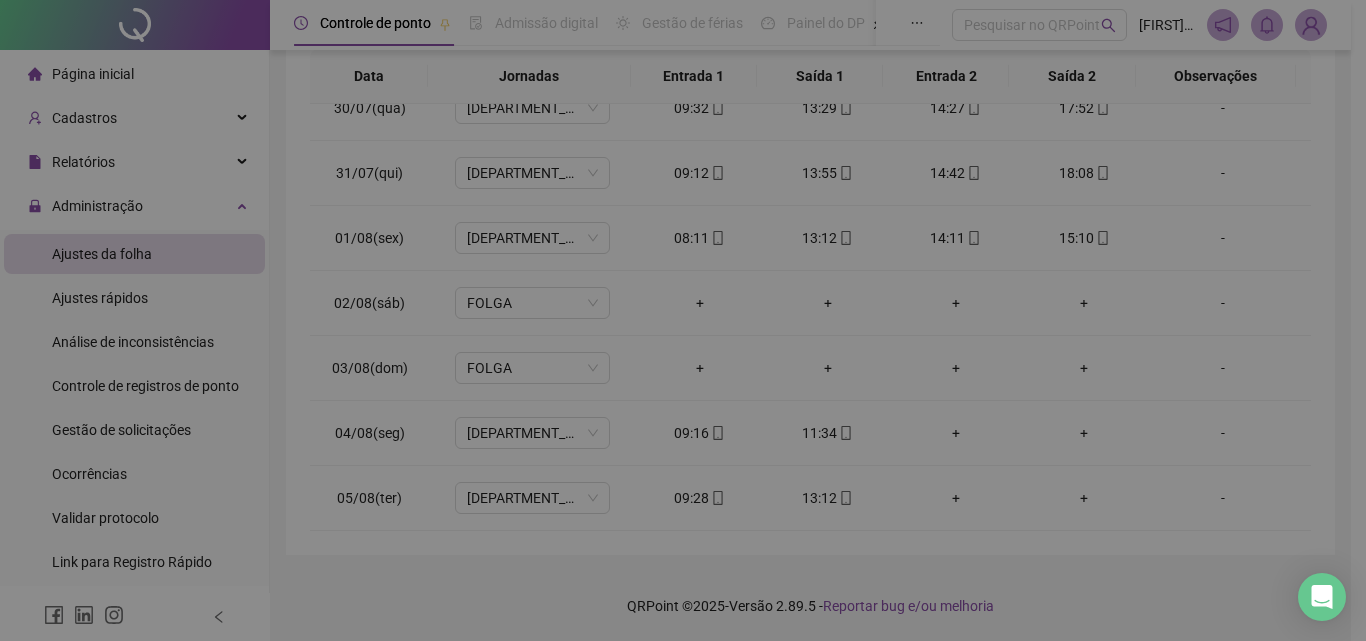 type 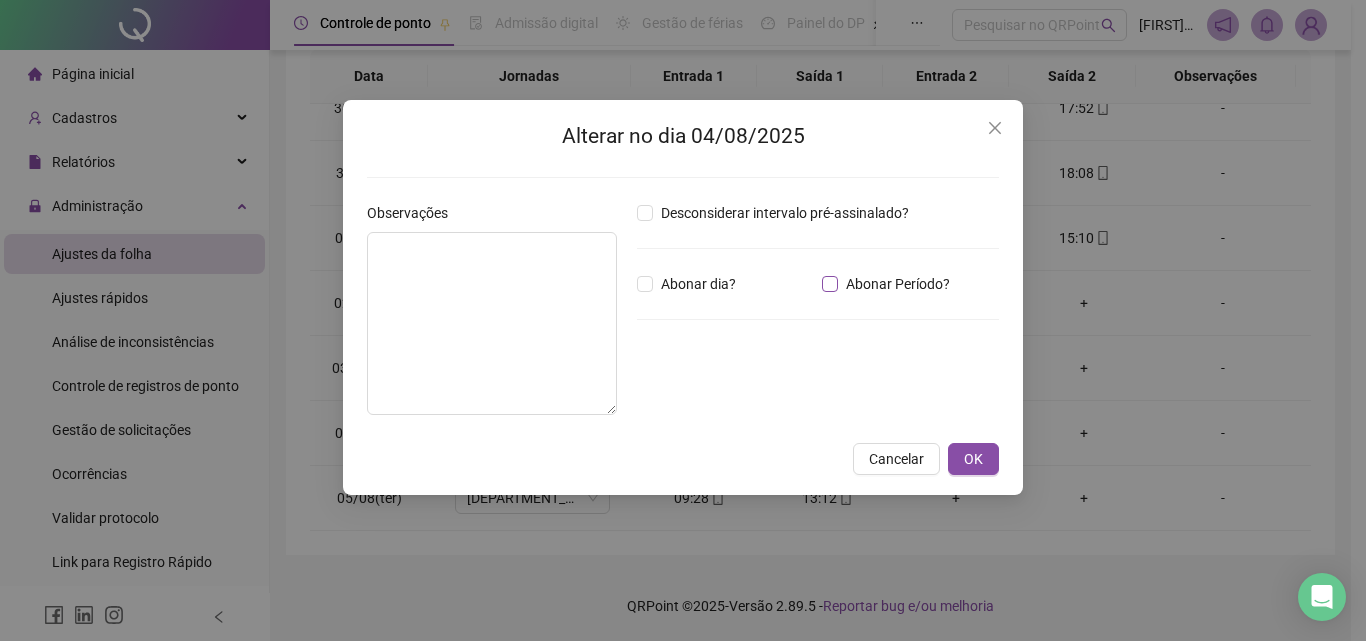 click on "Abonar Período?" at bounding box center [890, 284] 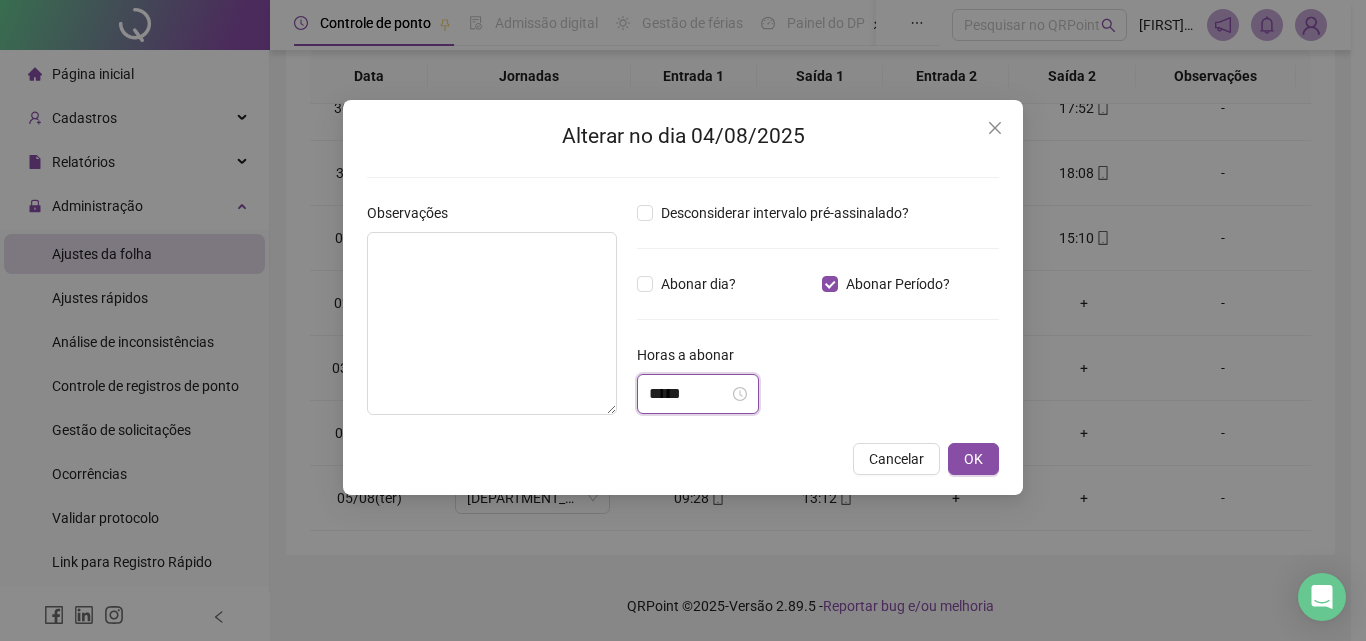 drag, startPoint x: 675, startPoint y: 397, endPoint x: 622, endPoint y: 400, distance: 53.08484 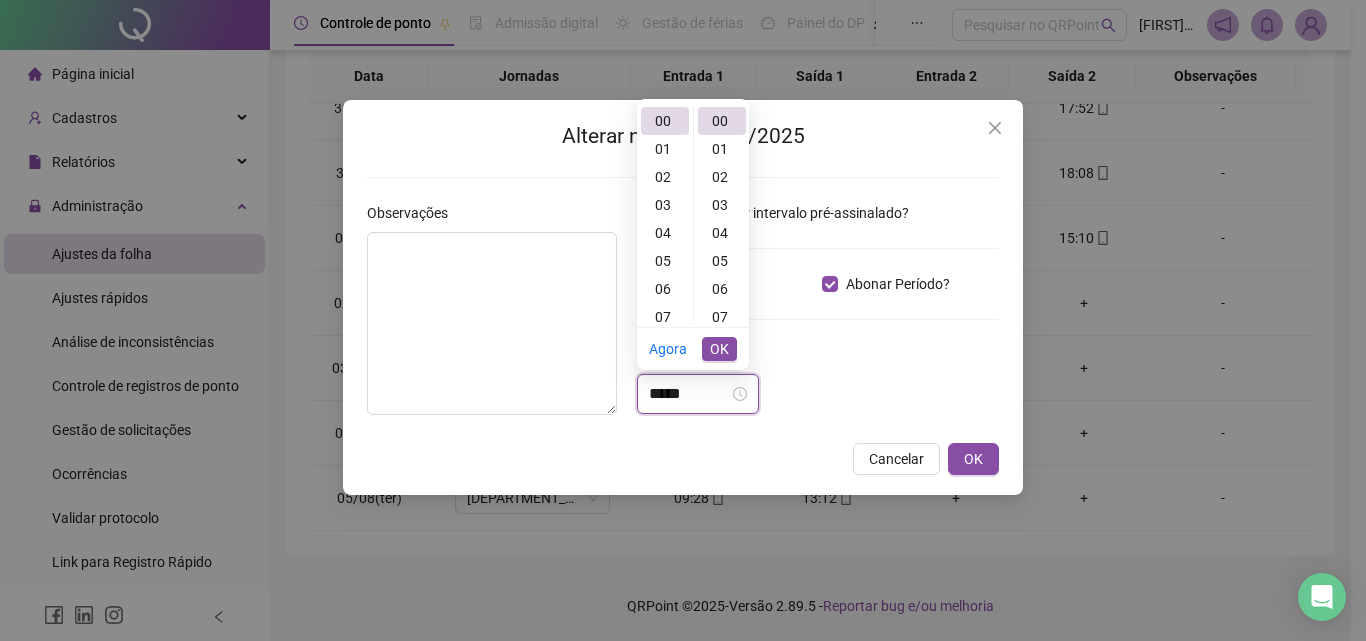 scroll, scrollTop: 110, scrollLeft: 0, axis: vertical 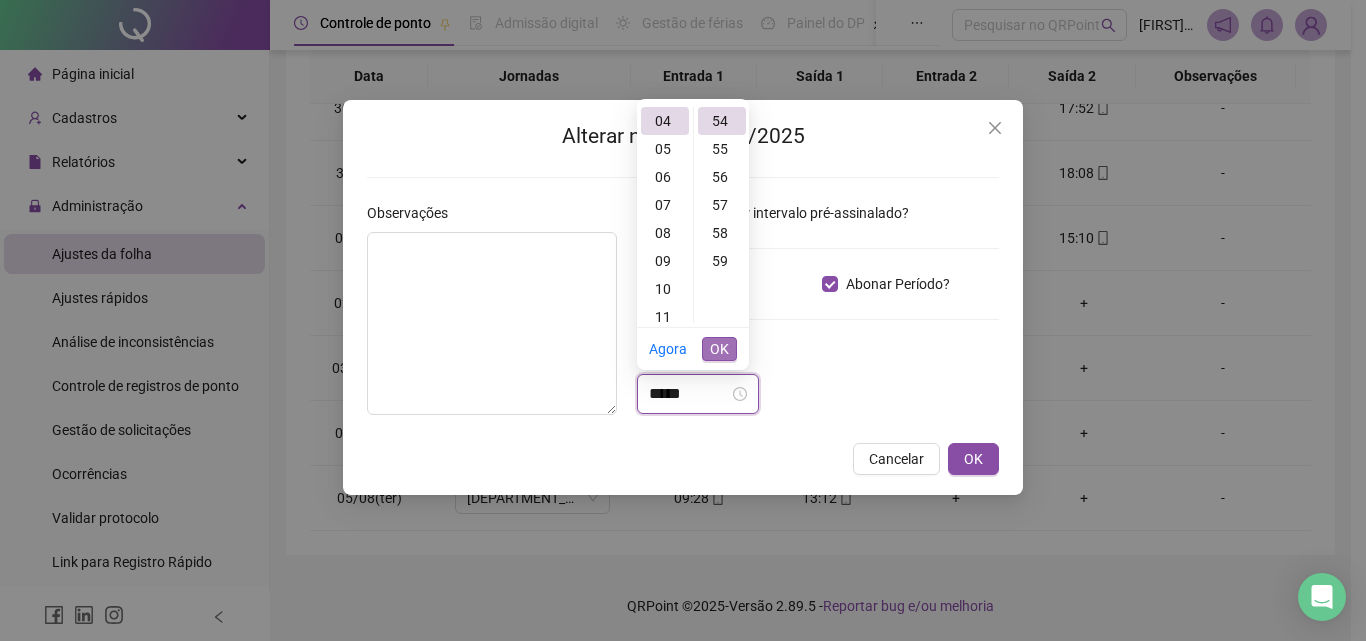 type on "*****" 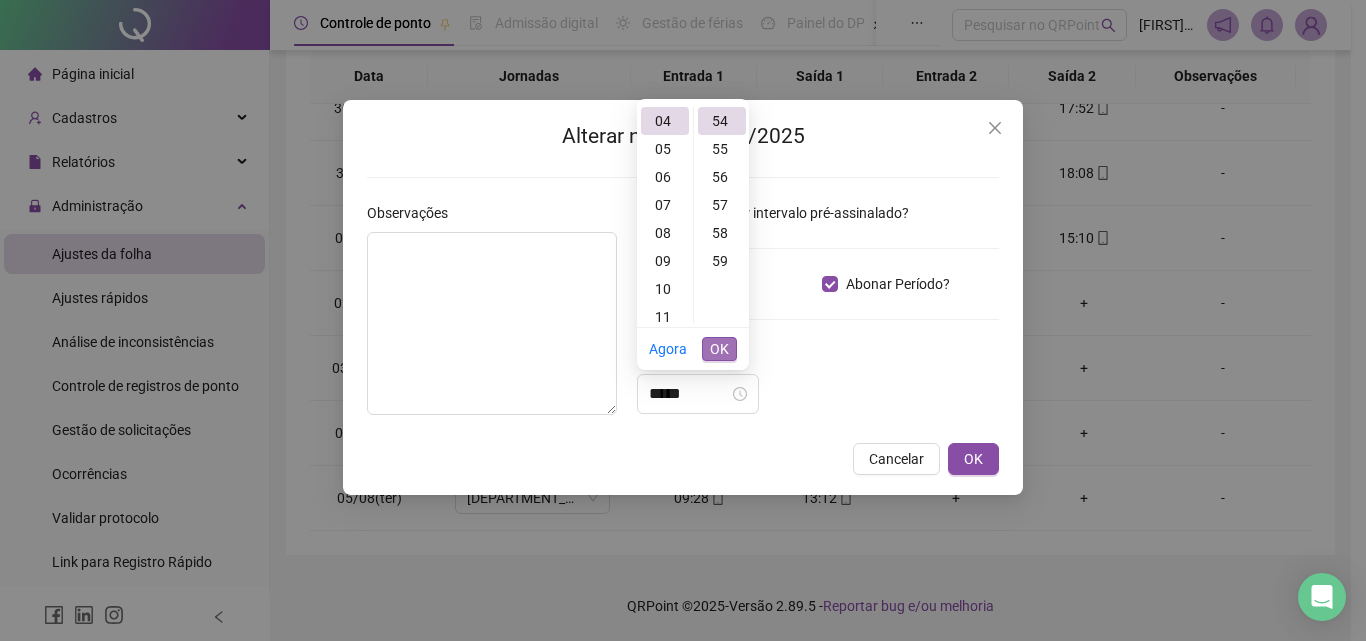 click on "OK" at bounding box center (719, 349) 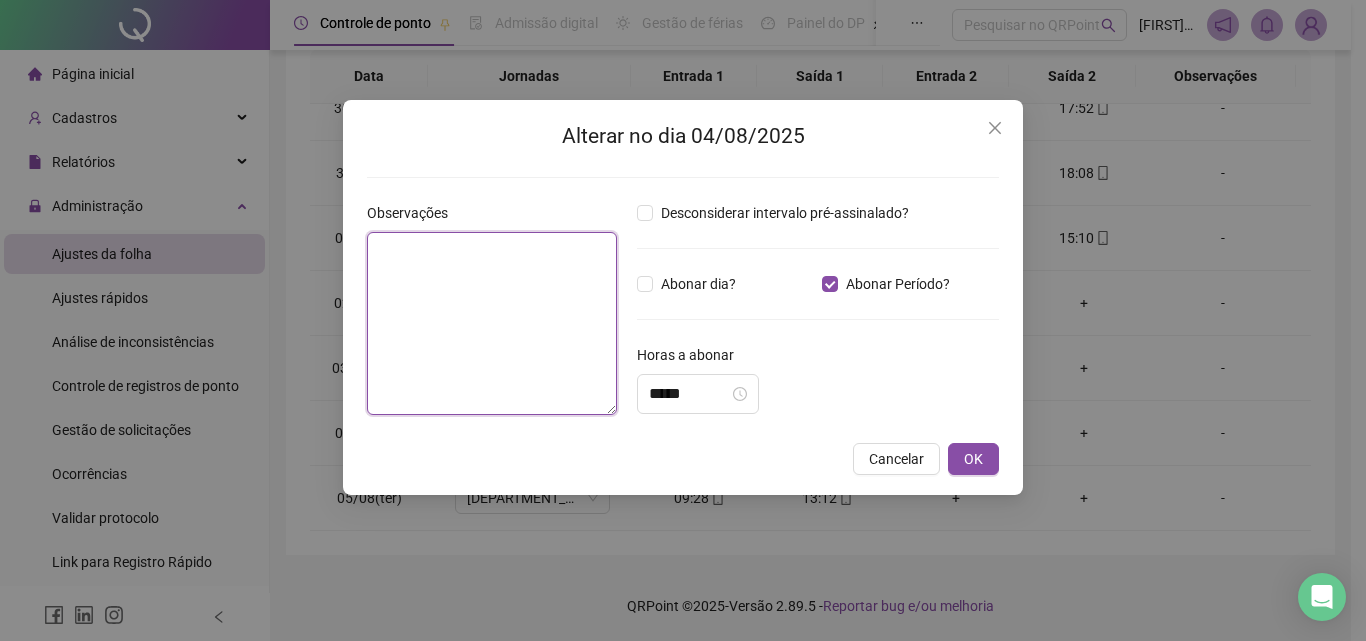 click at bounding box center [492, 323] 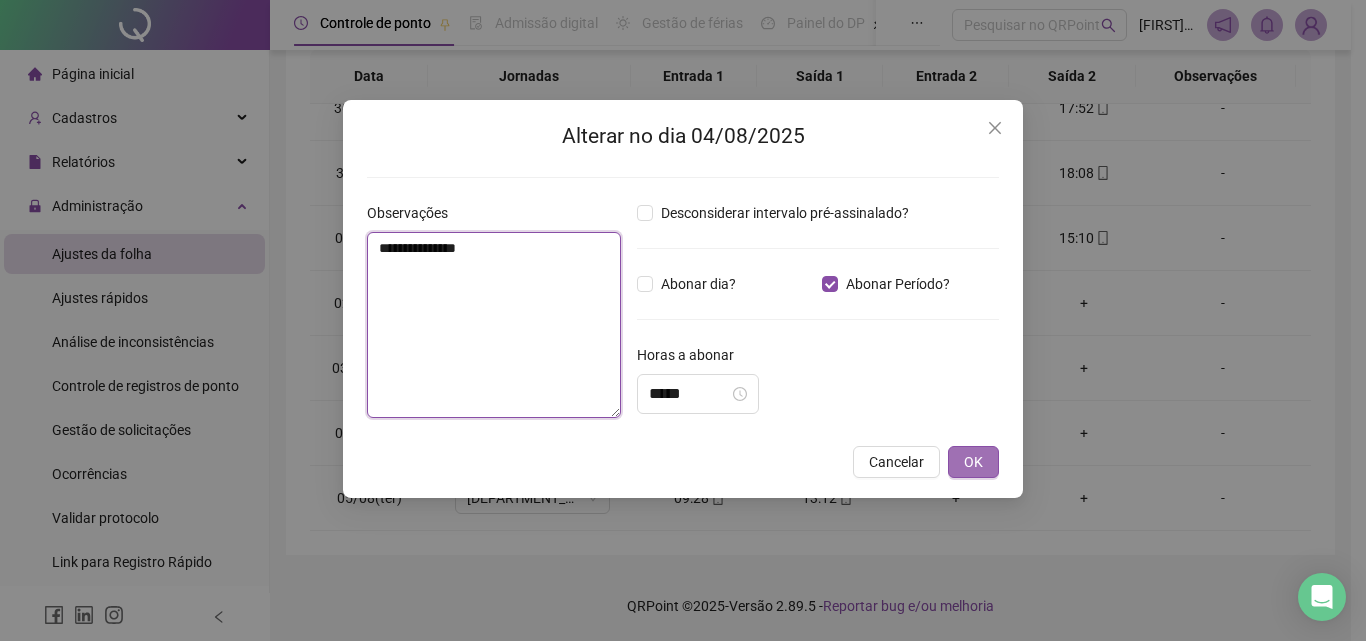 type on "**********" 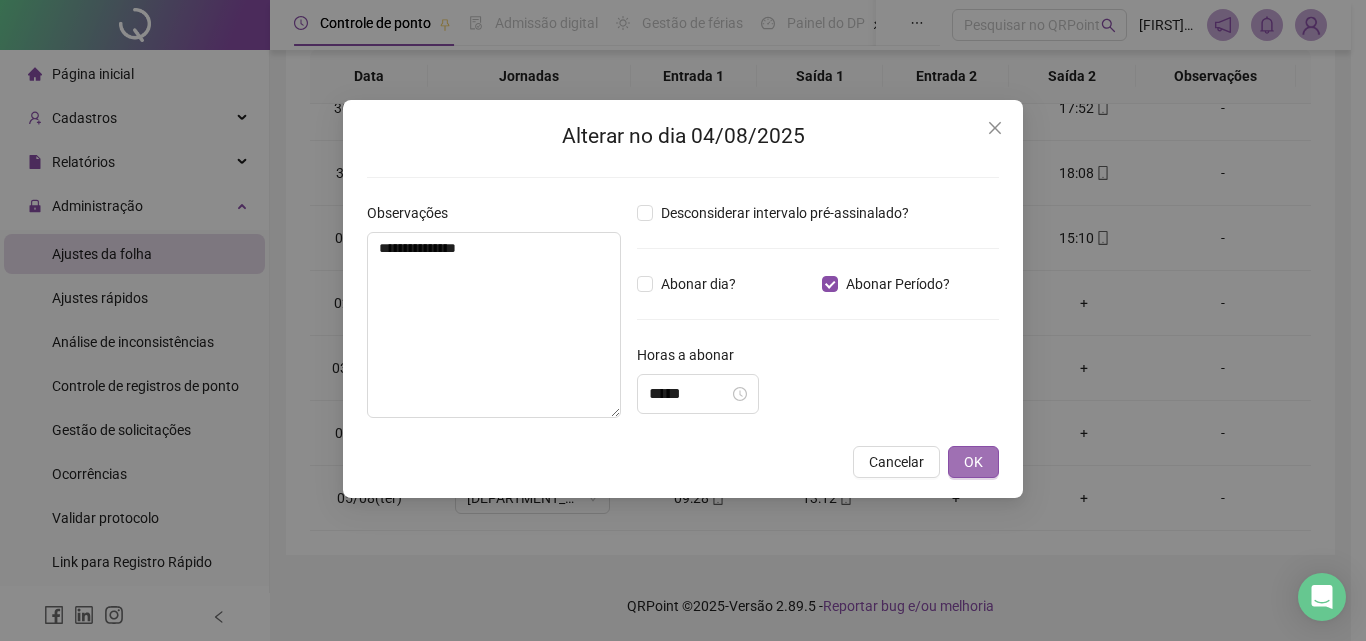 click on "OK" at bounding box center (973, 462) 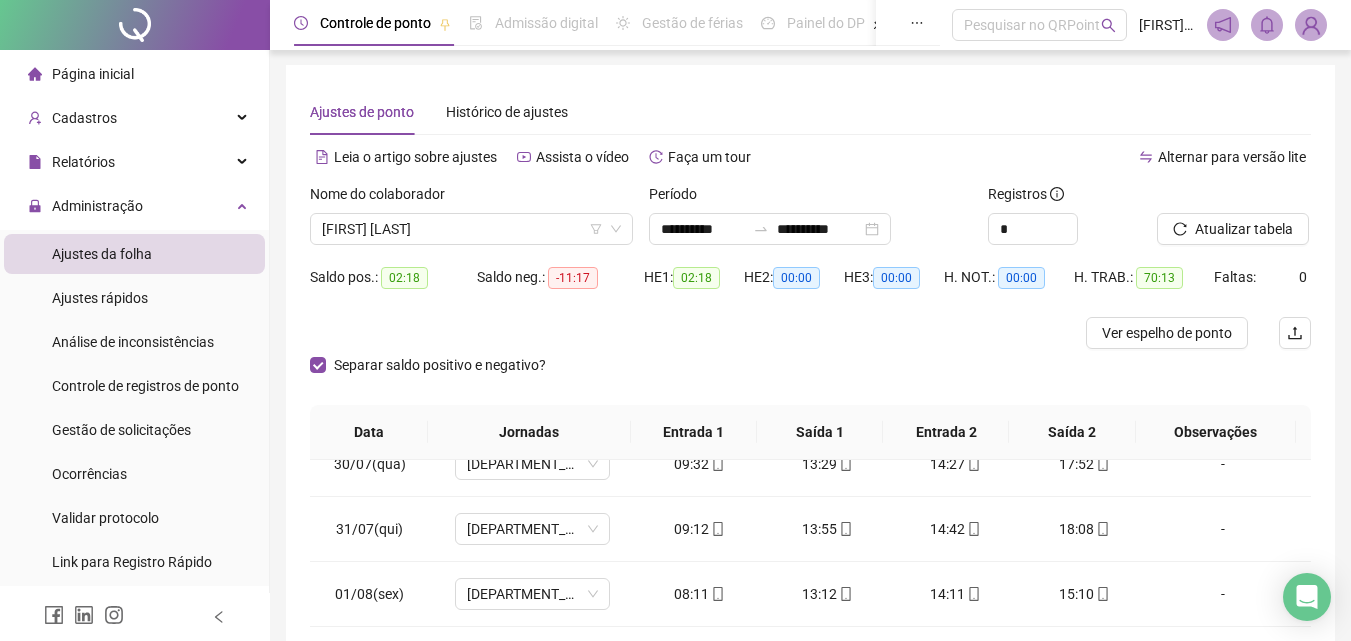 scroll, scrollTop: 0, scrollLeft: 0, axis: both 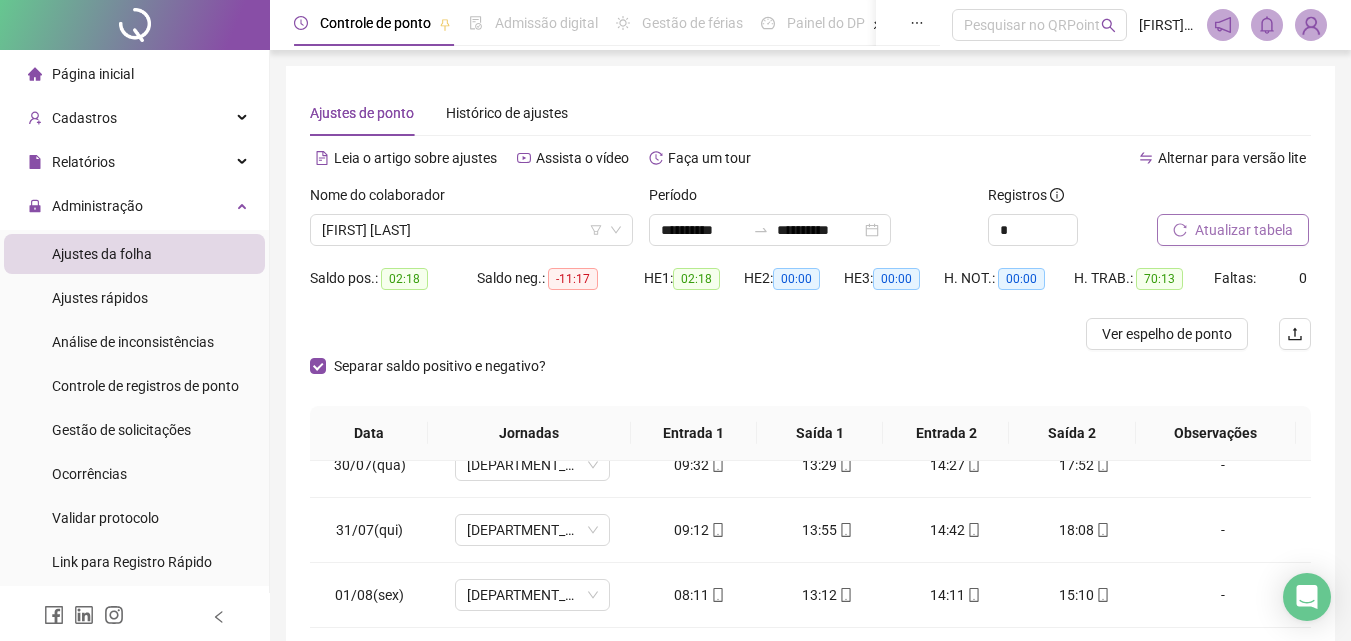 click on "Atualizar tabela" at bounding box center (1244, 230) 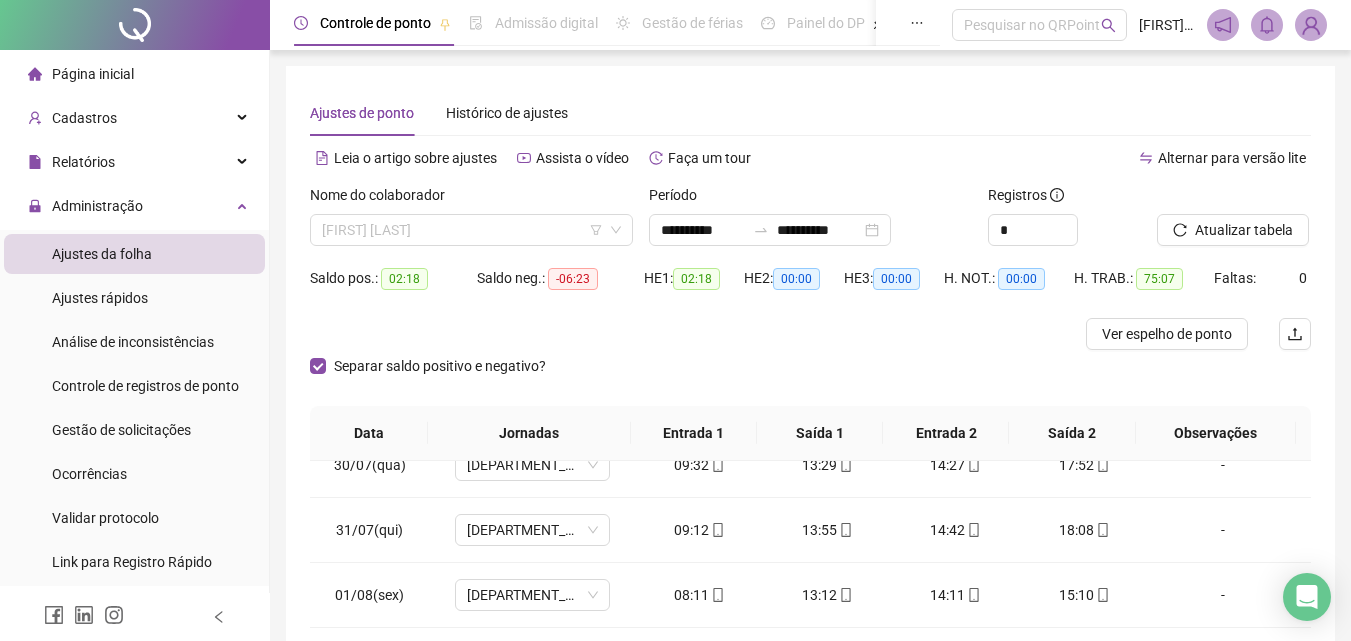 click on "[FIRST] [LAST]" at bounding box center [471, 230] 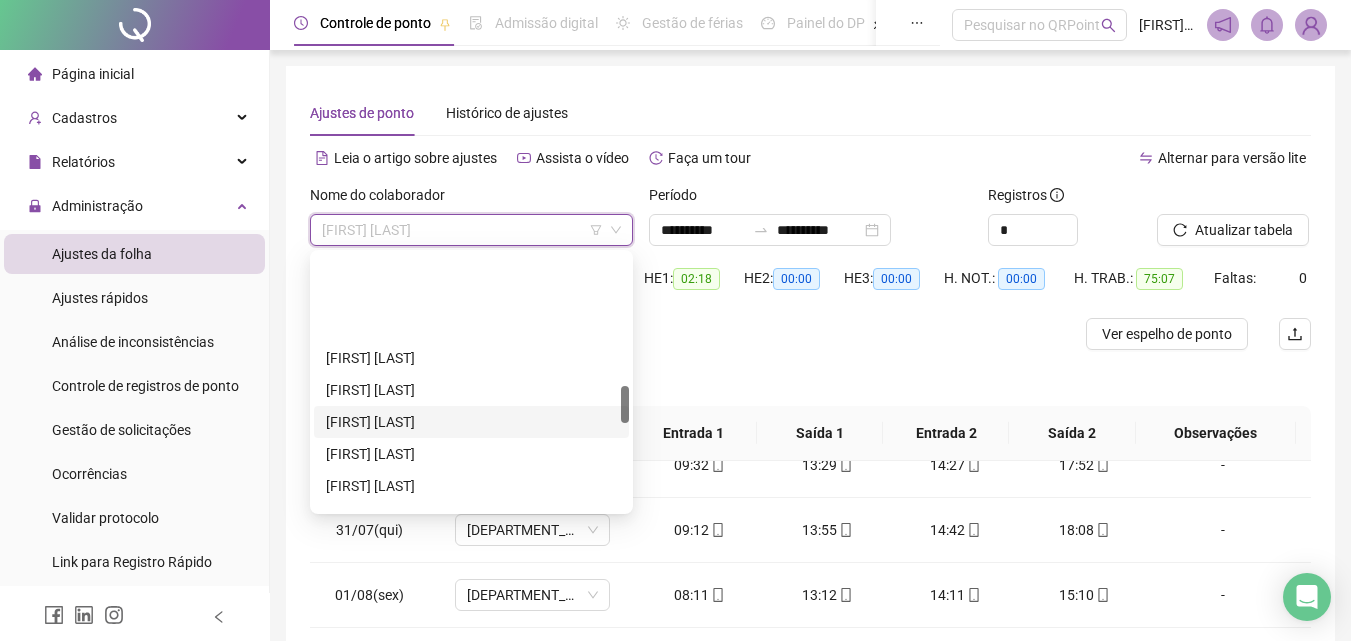 scroll, scrollTop: 908, scrollLeft: 0, axis: vertical 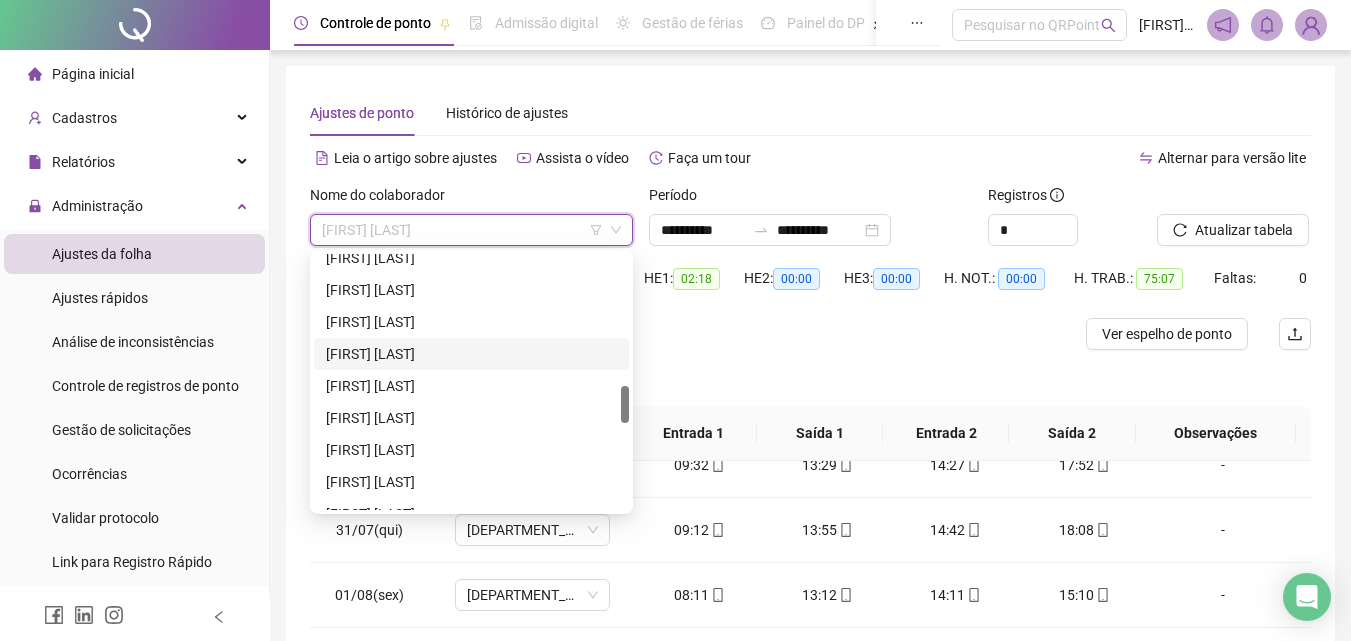 click on "[FIRST] [LAST]" at bounding box center (471, 354) 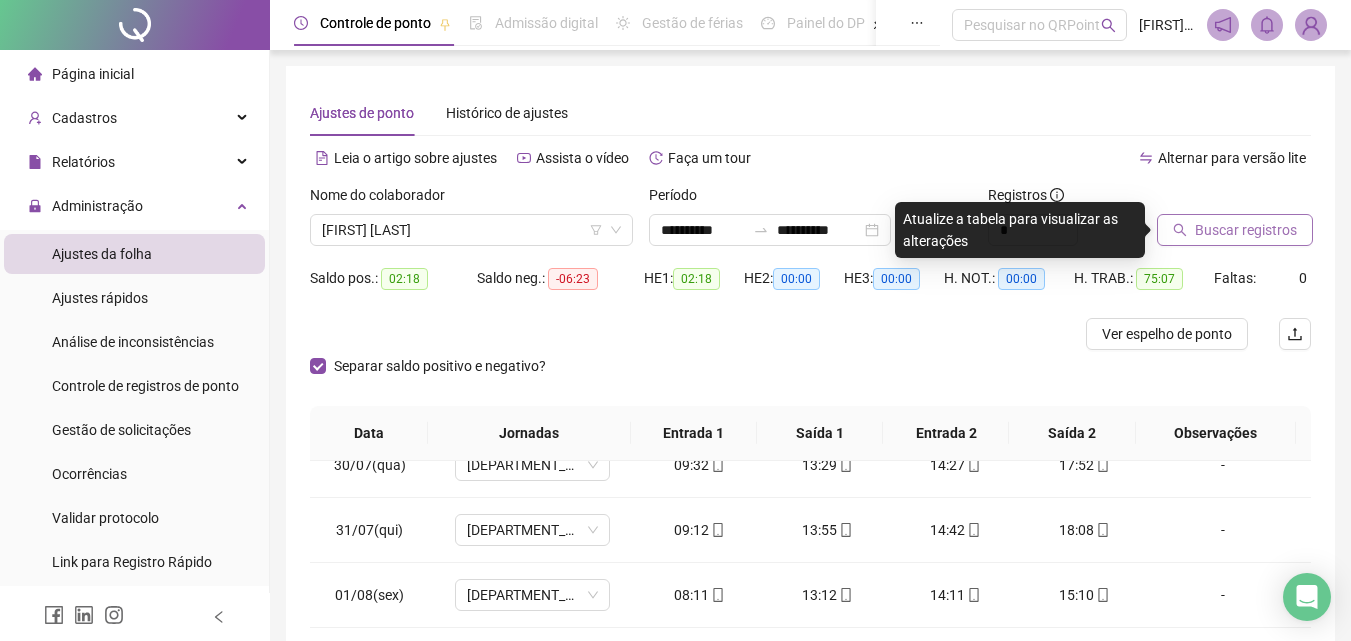 click on "Buscar registros" at bounding box center (1246, 230) 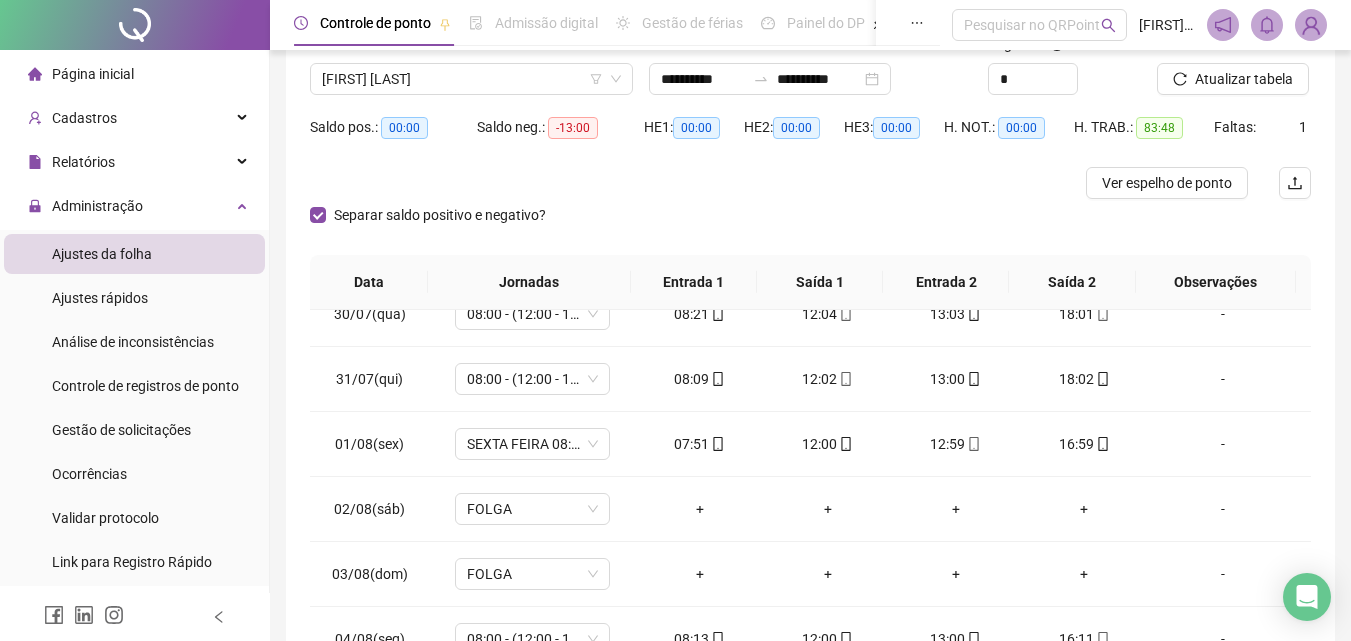 scroll, scrollTop: 357, scrollLeft: 0, axis: vertical 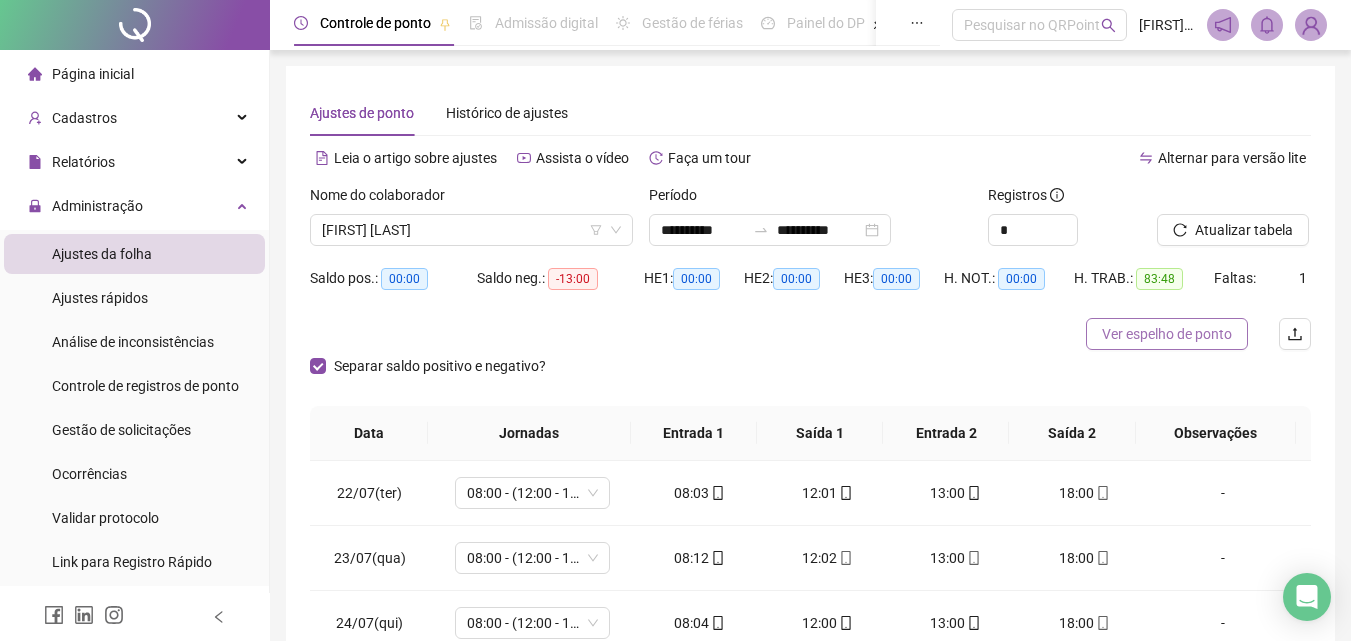 click on "Ver espelho de ponto" at bounding box center [1167, 334] 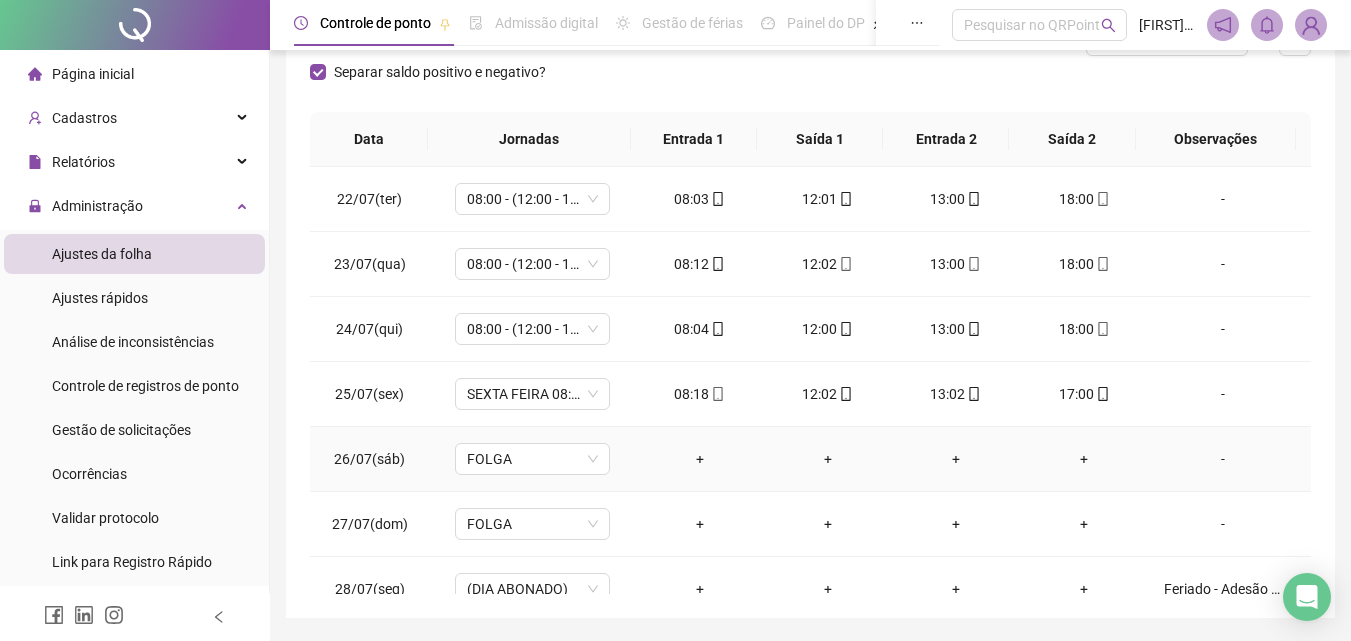scroll, scrollTop: 357, scrollLeft: 0, axis: vertical 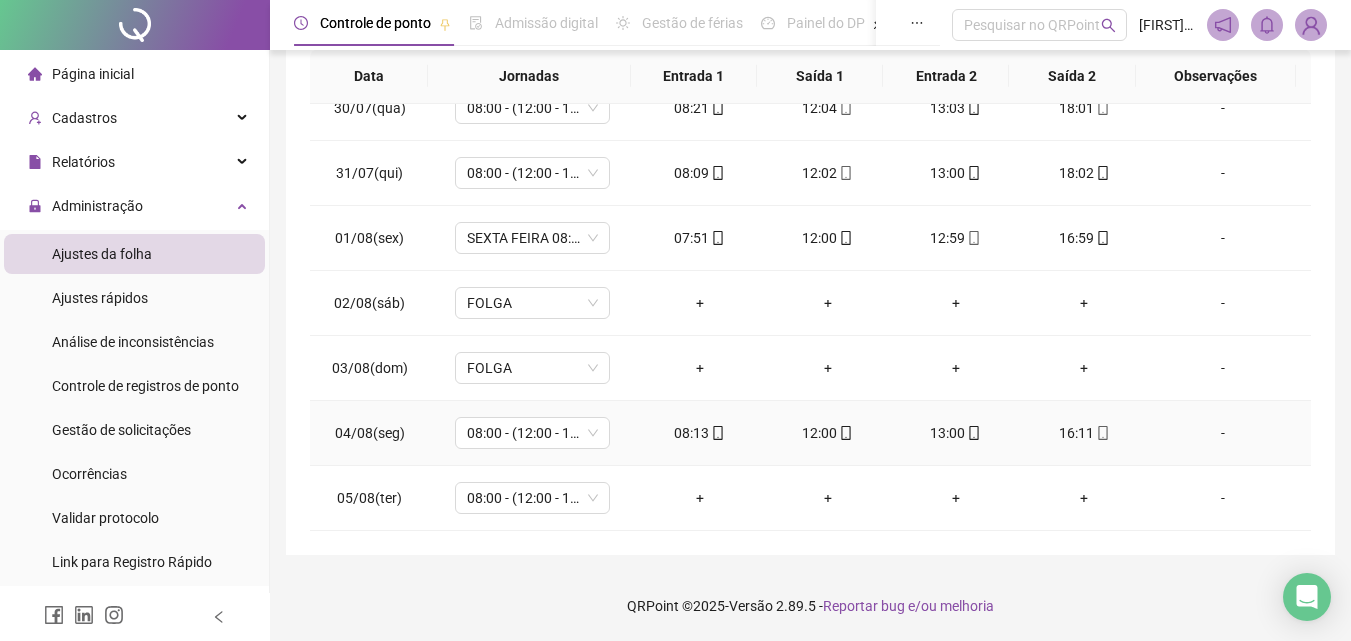 drag, startPoint x: 1215, startPoint y: 432, endPoint x: 1136, endPoint y: 405, distance: 83.48653 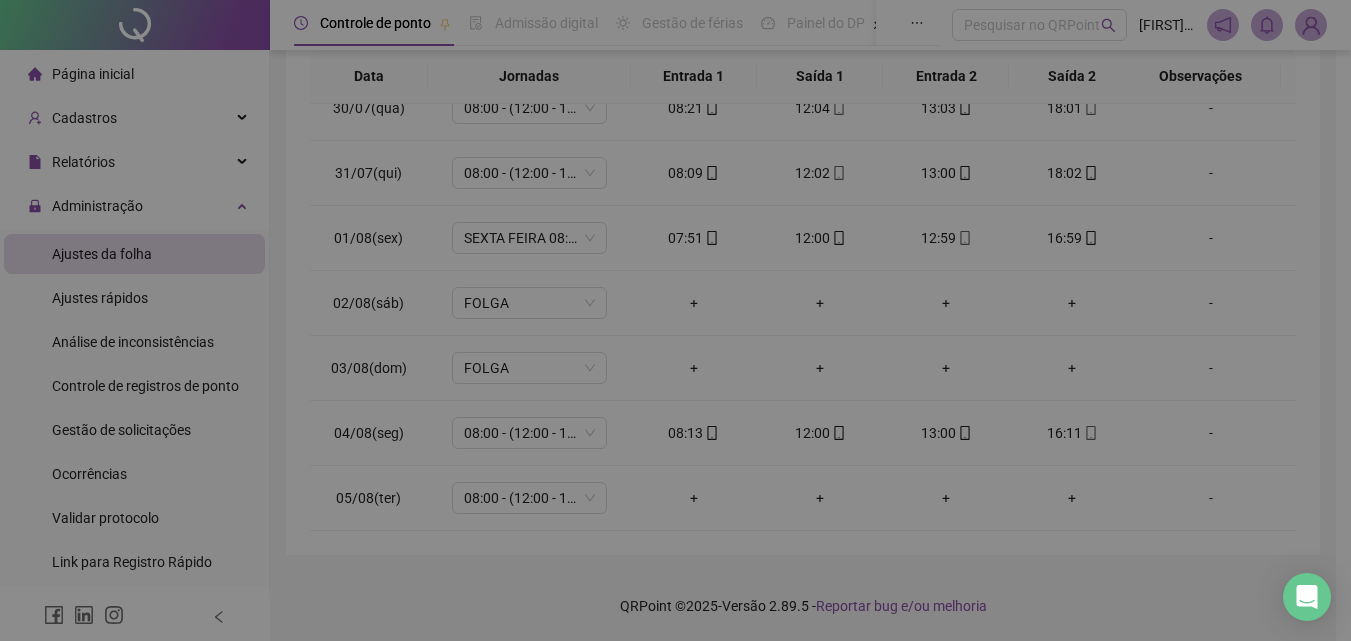 type on "*****" 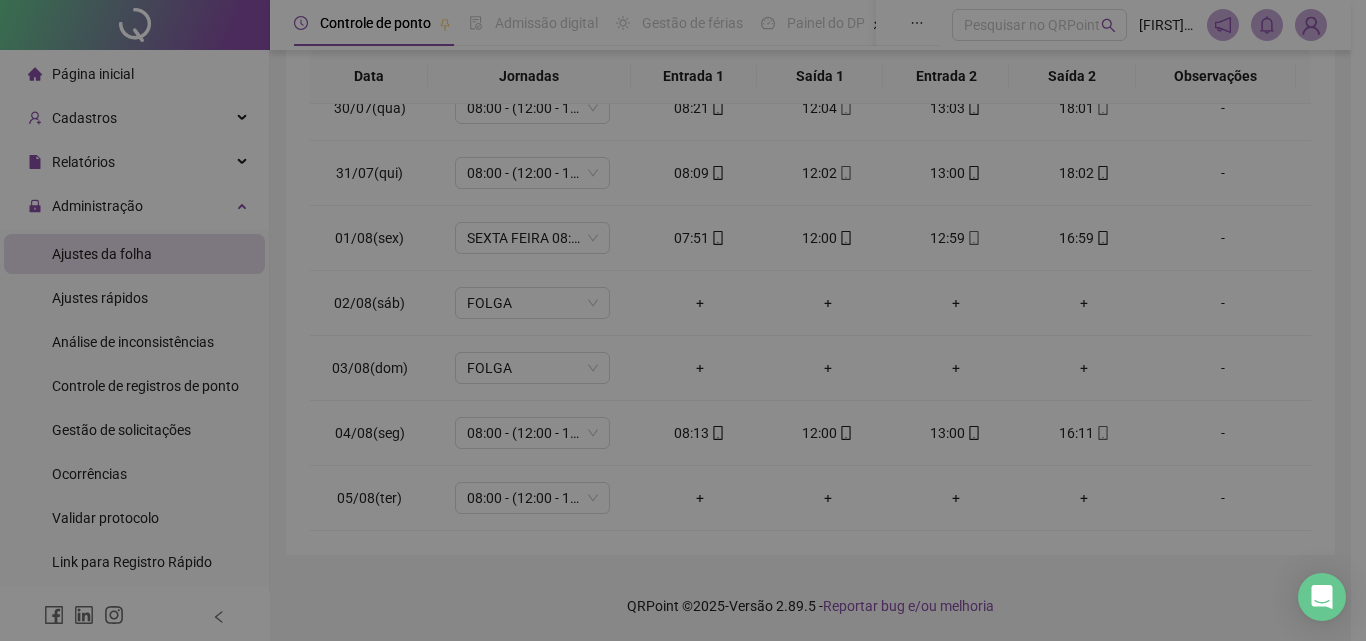 type 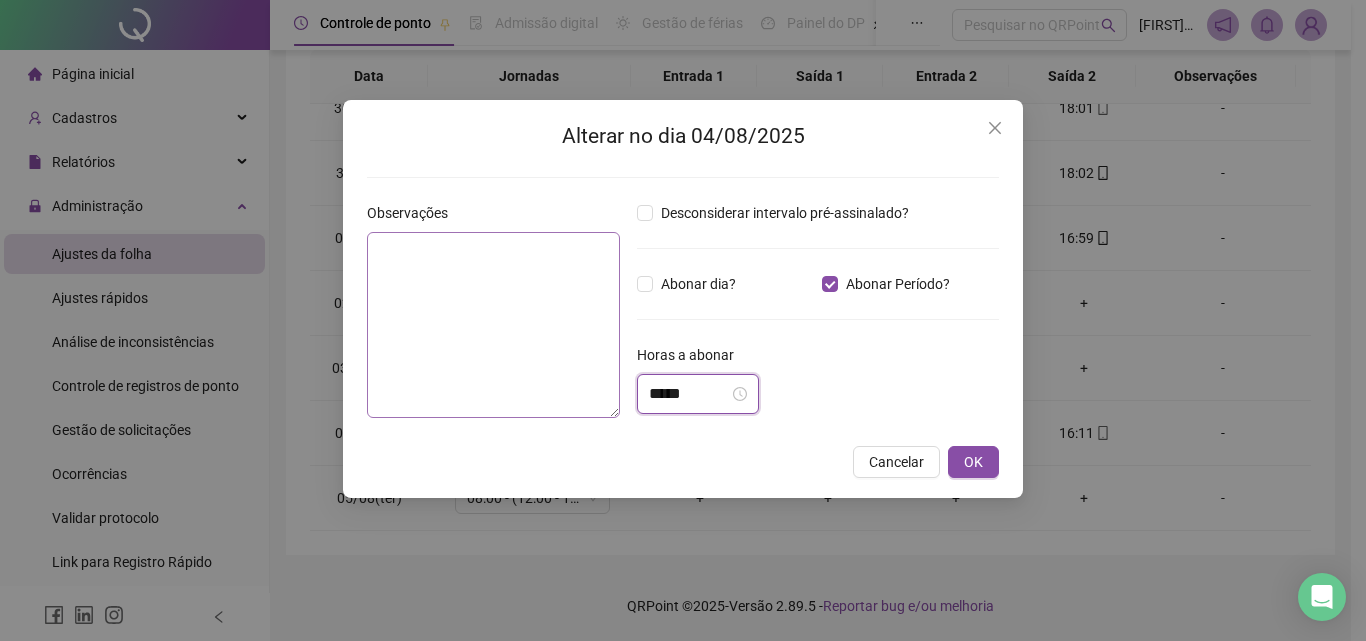 drag, startPoint x: 718, startPoint y: 397, endPoint x: 613, endPoint y: 397, distance: 105 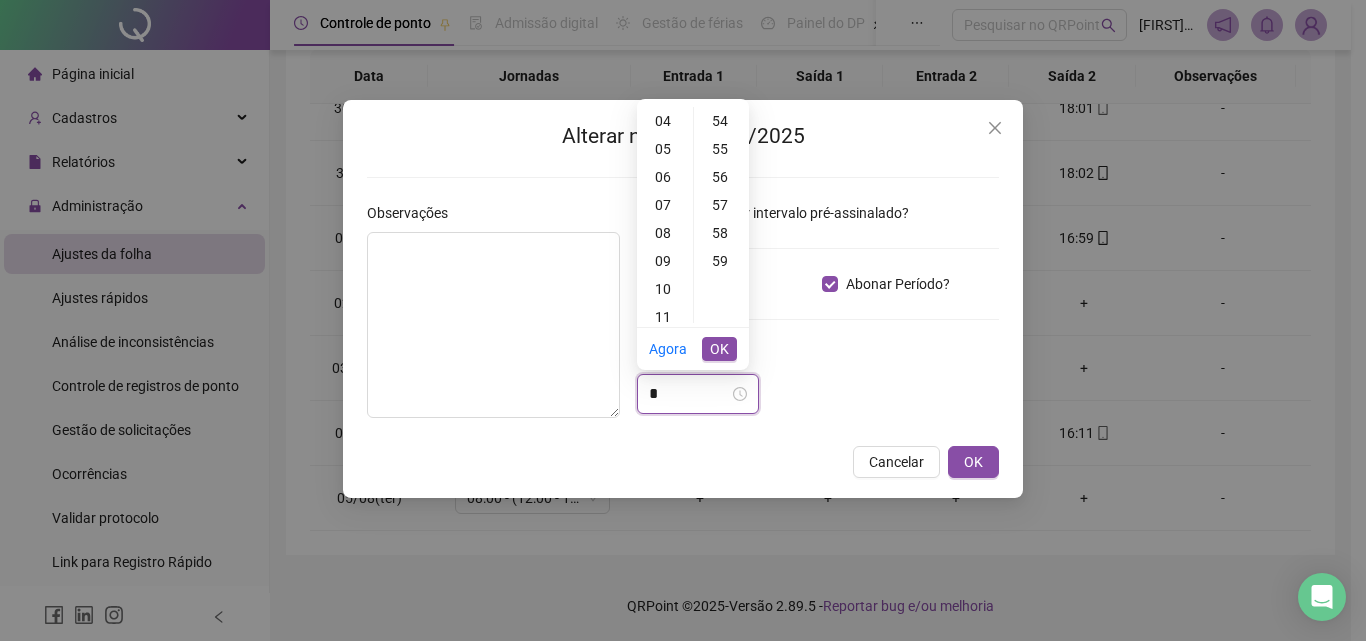 scroll, scrollTop: 0, scrollLeft: 0, axis: both 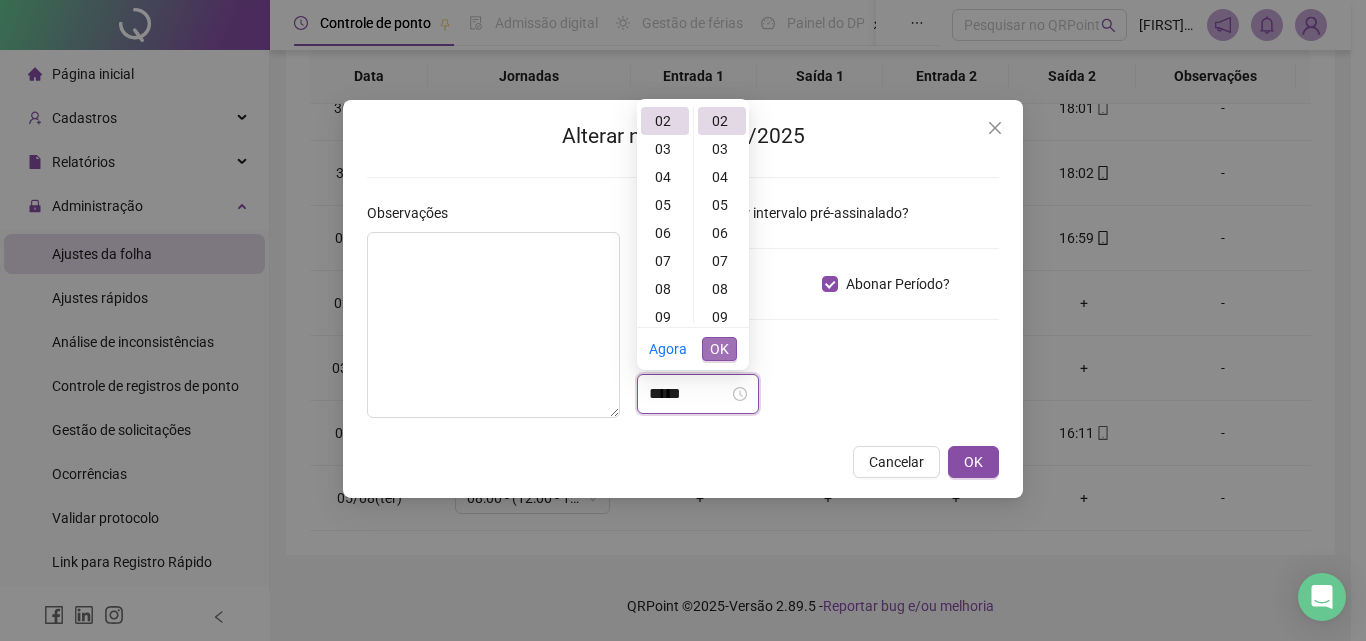 type on "*****" 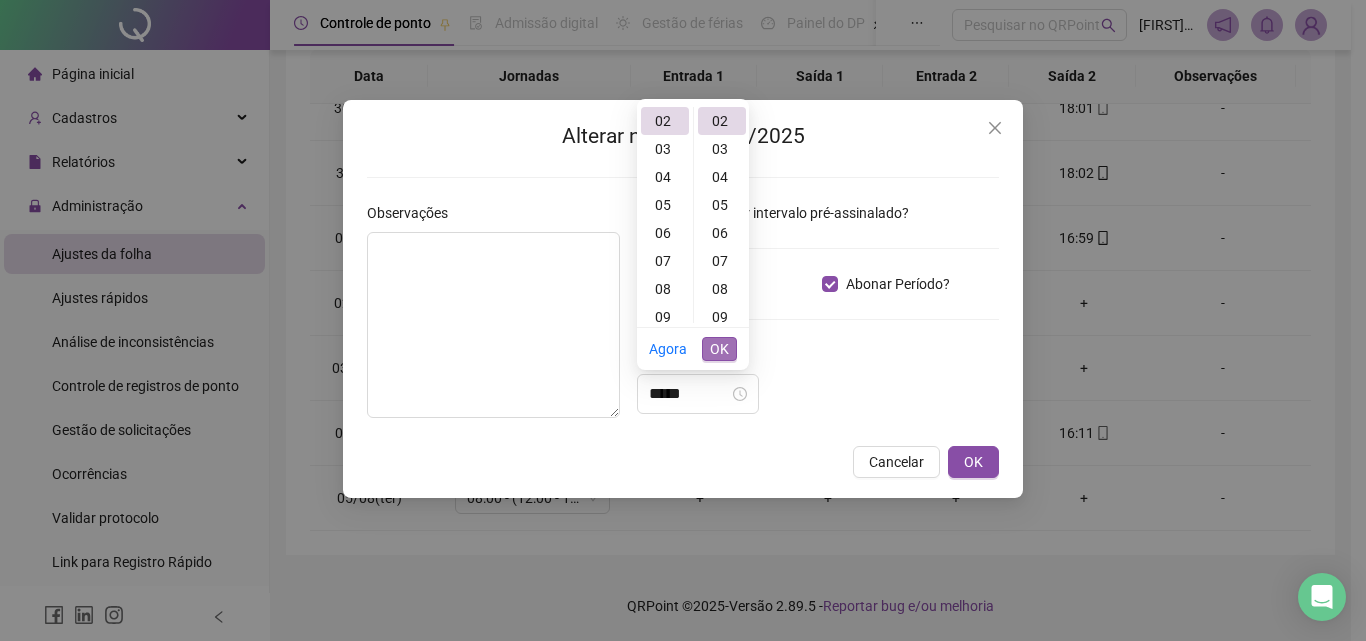 click on "OK" at bounding box center [719, 349] 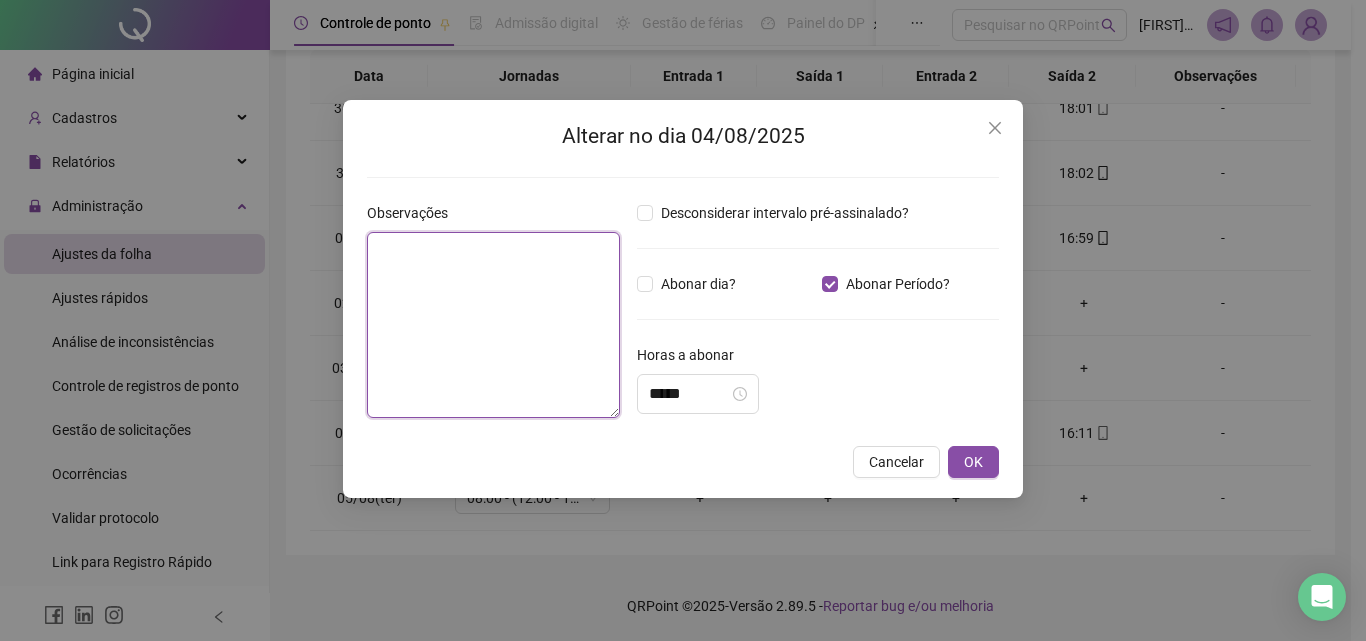 click at bounding box center [493, 325] 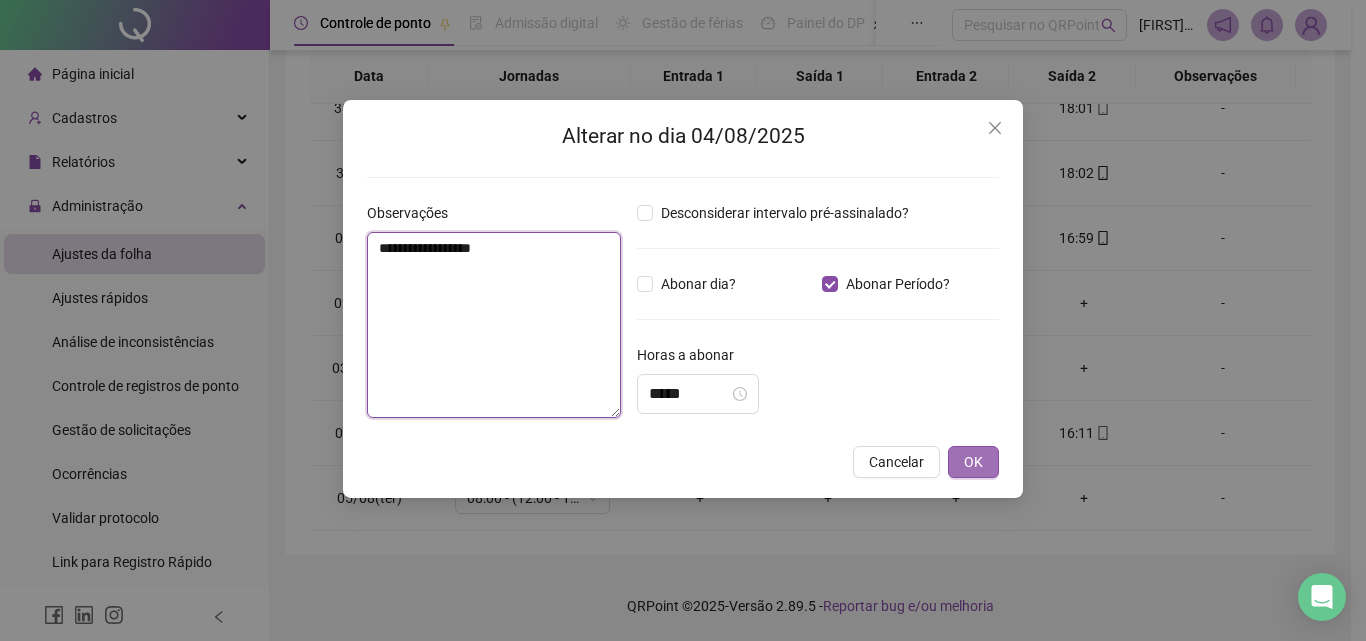 type on "**********" 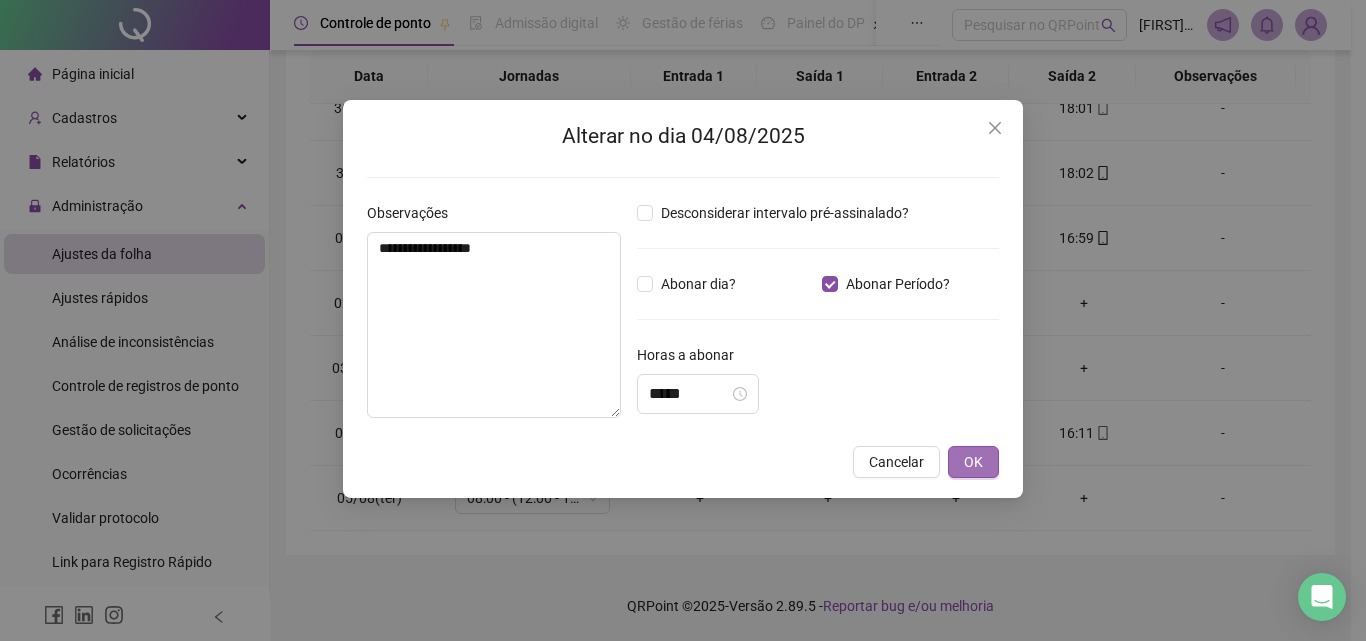 click on "OK" at bounding box center (973, 462) 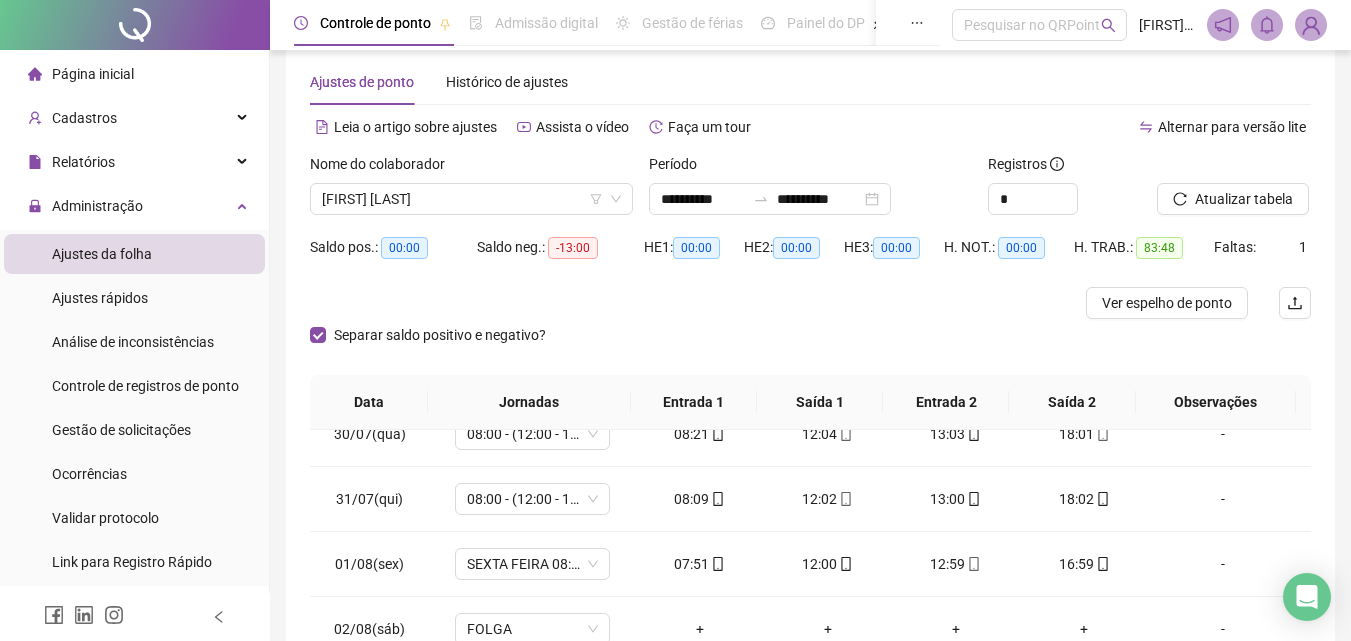 scroll, scrollTop: 100, scrollLeft: 0, axis: vertical 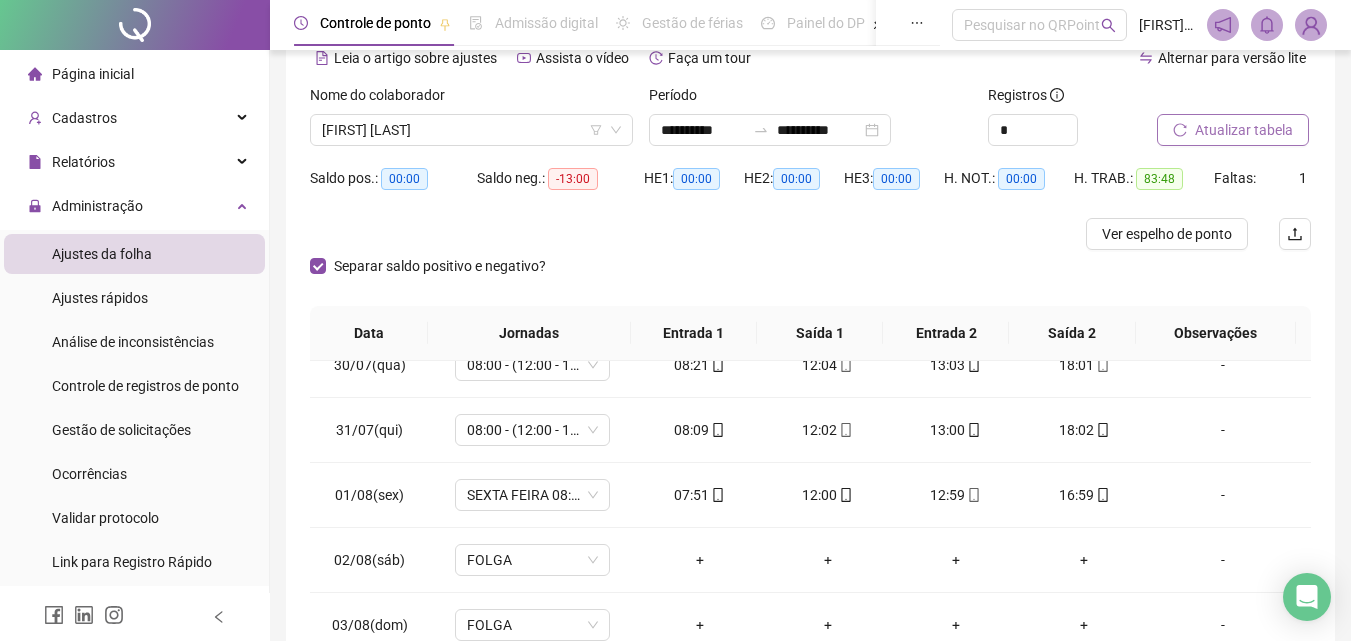 click on "Atualizar tabela" at bounding box center [1233, 130] 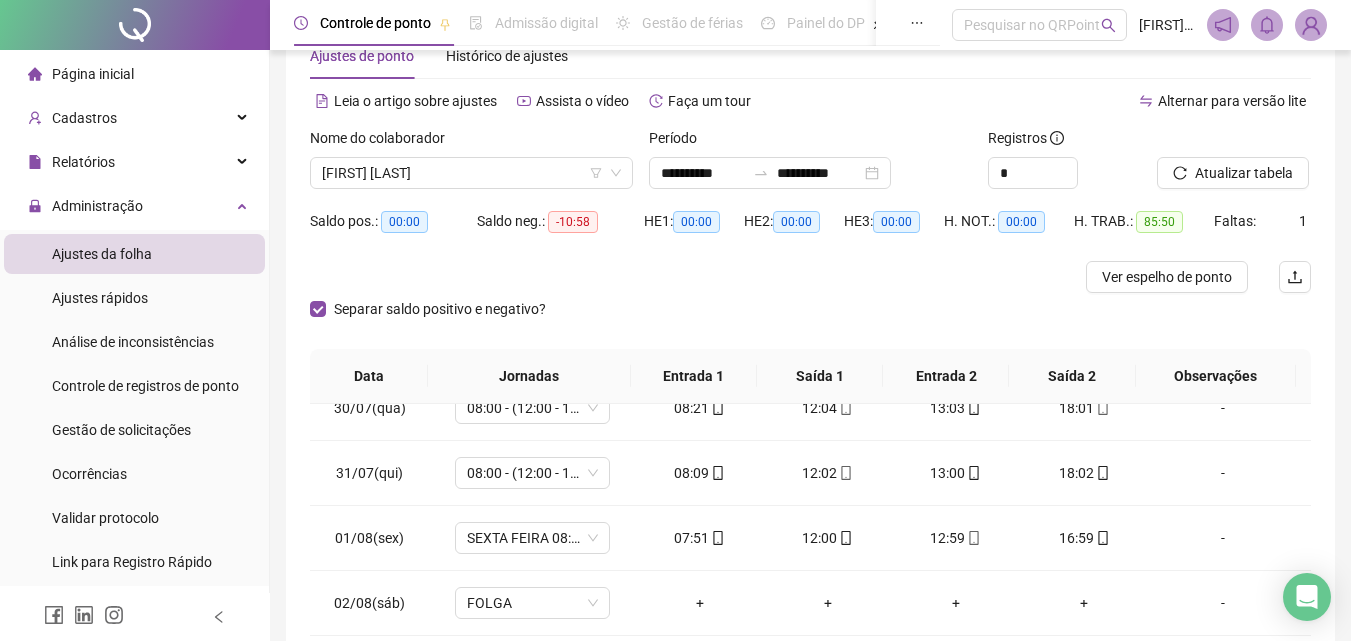 scroll, scrollTop: 0, scrollLeft: 0, axis: both 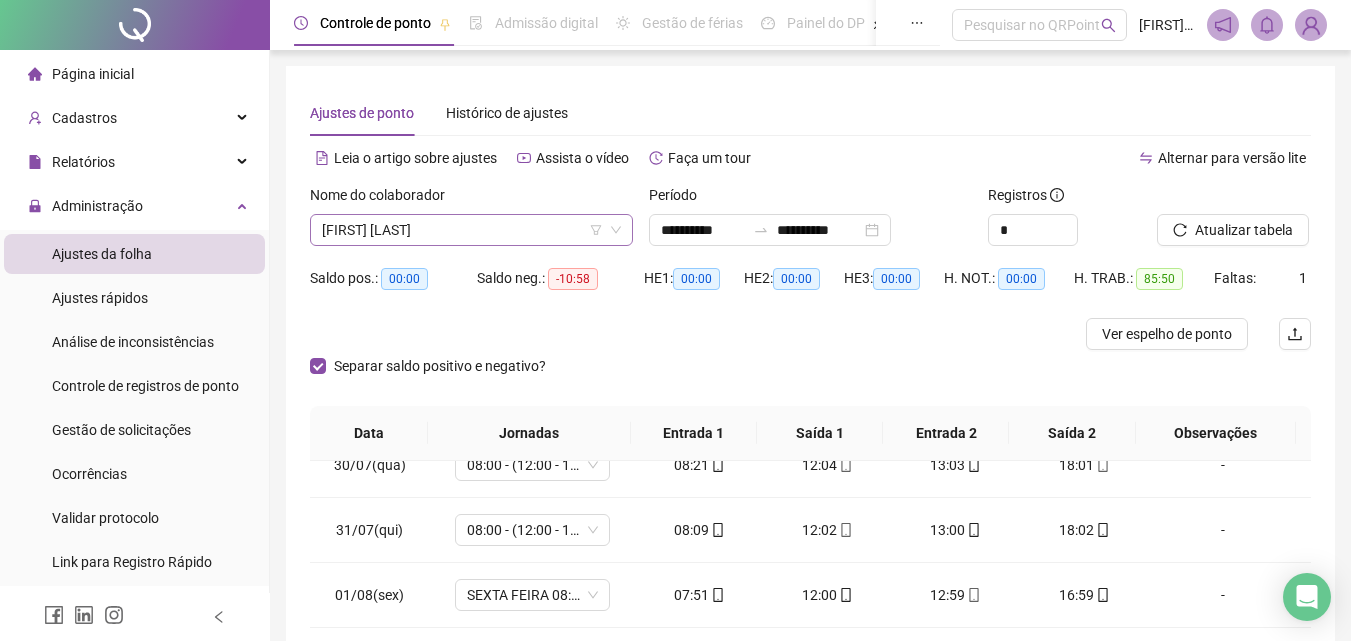 click on "[FIRST] [LAST]" at bounding box center (471, 230) 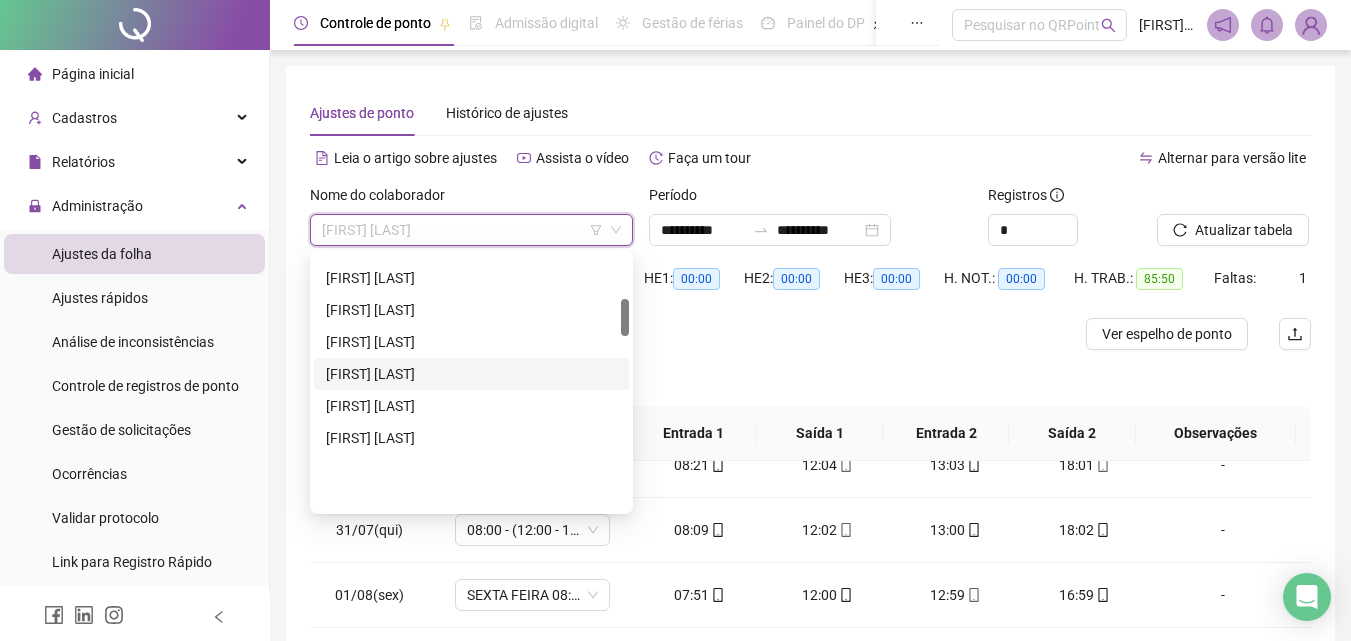 scroll, scrollTop: 308, scrollLeft: 0, axis: vertical 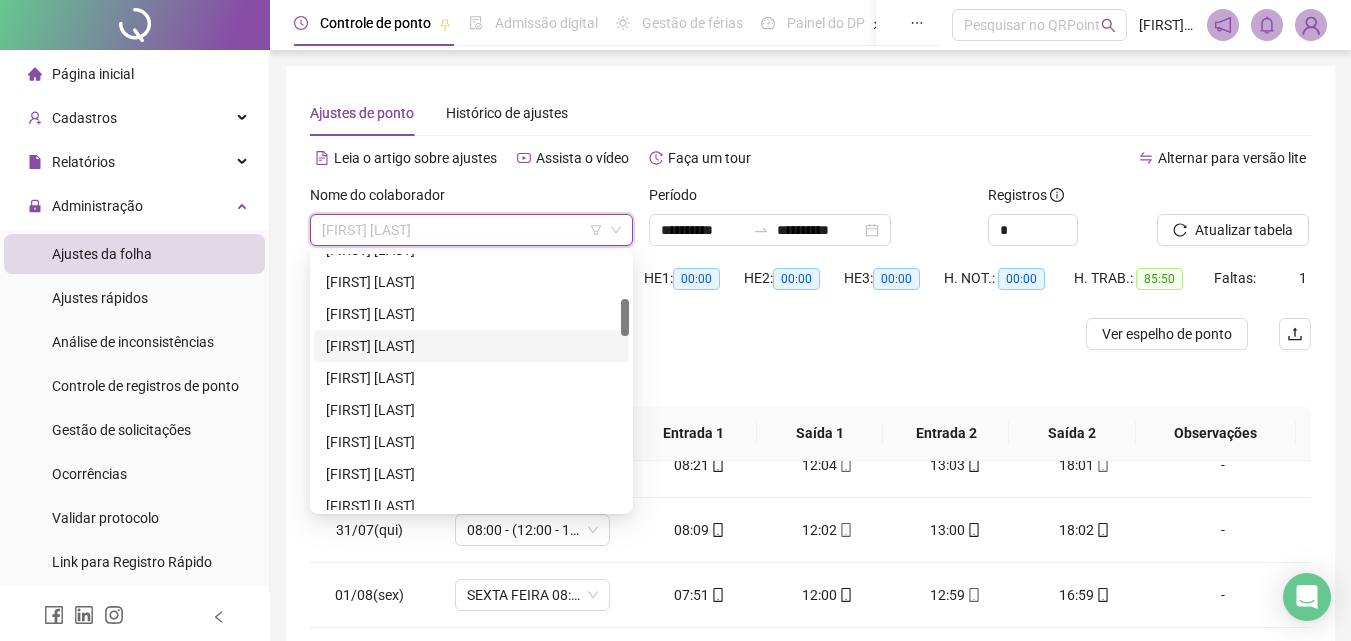 click on "[FIRST] [LAST]" at bounding box center (471, 346) 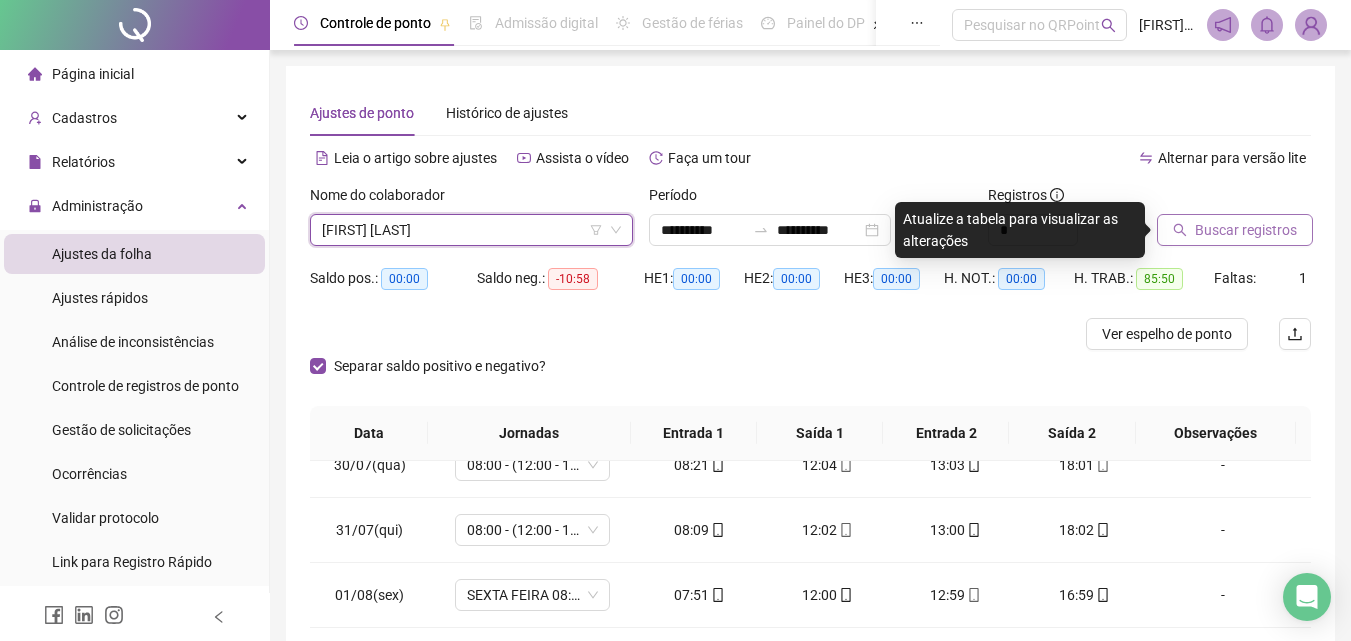 click on "Buscar registros" at bounding box center [1246, 230] 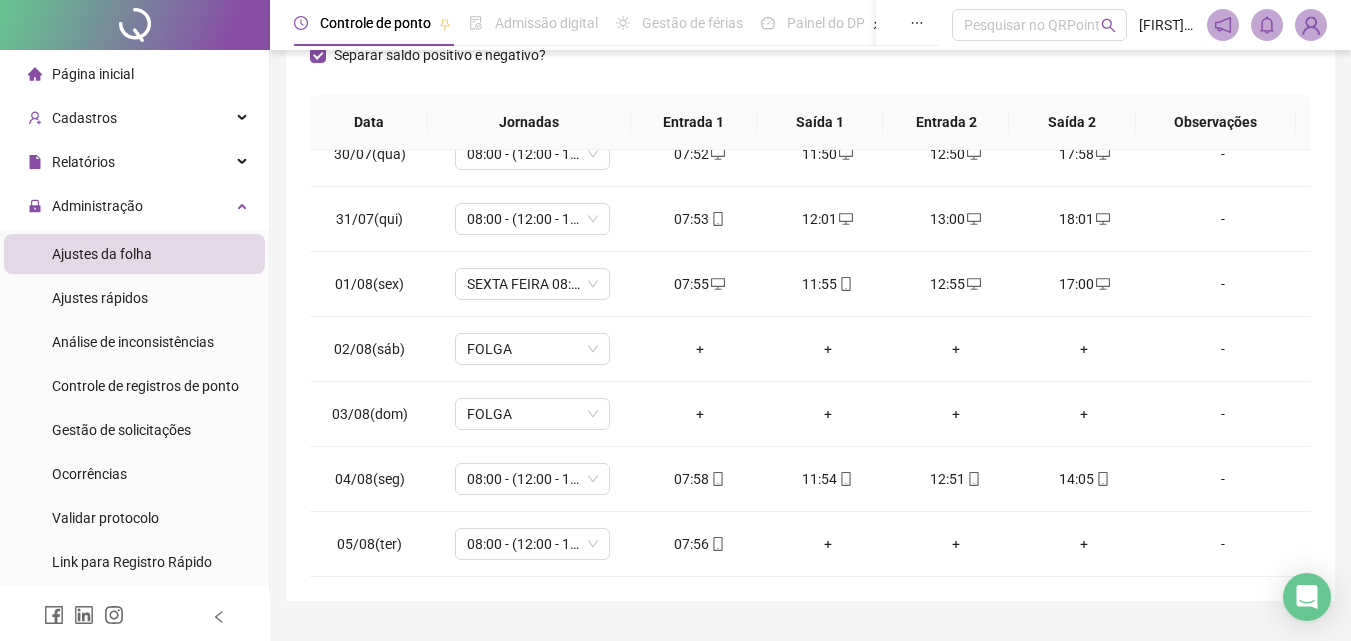scroll, scrollTop: 357, scrollLeft: 0, axis: vertical 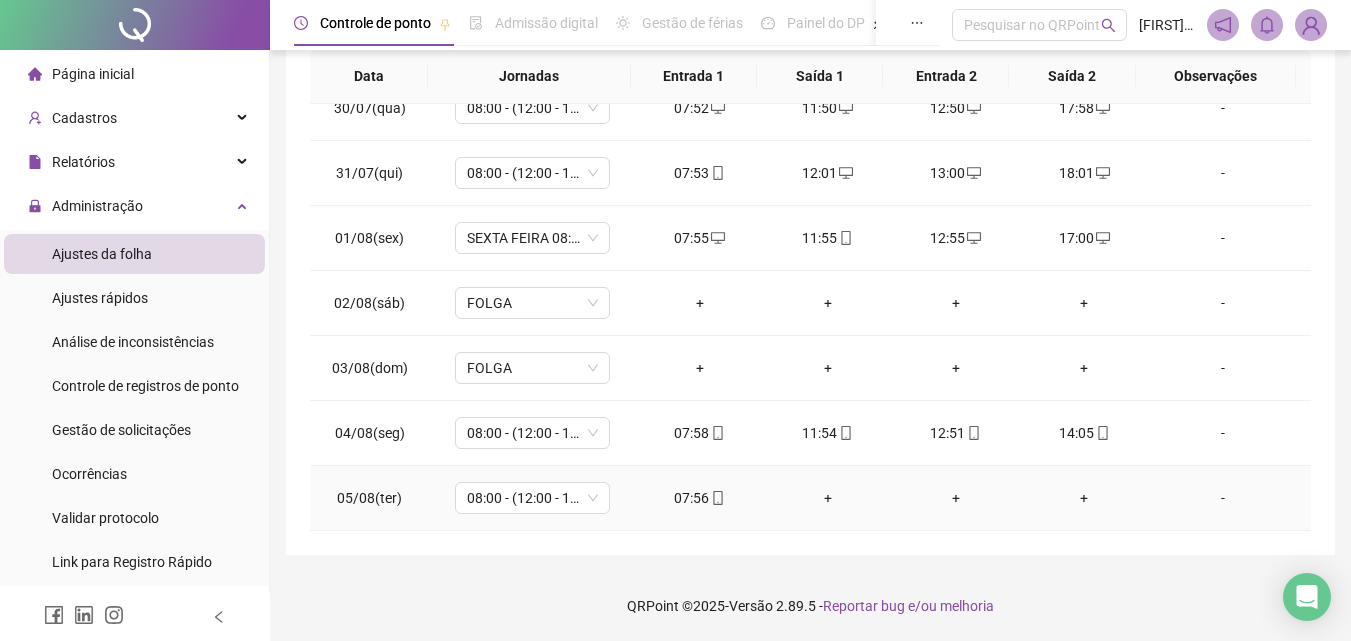 click on "+" at bounding box center [828, 498] 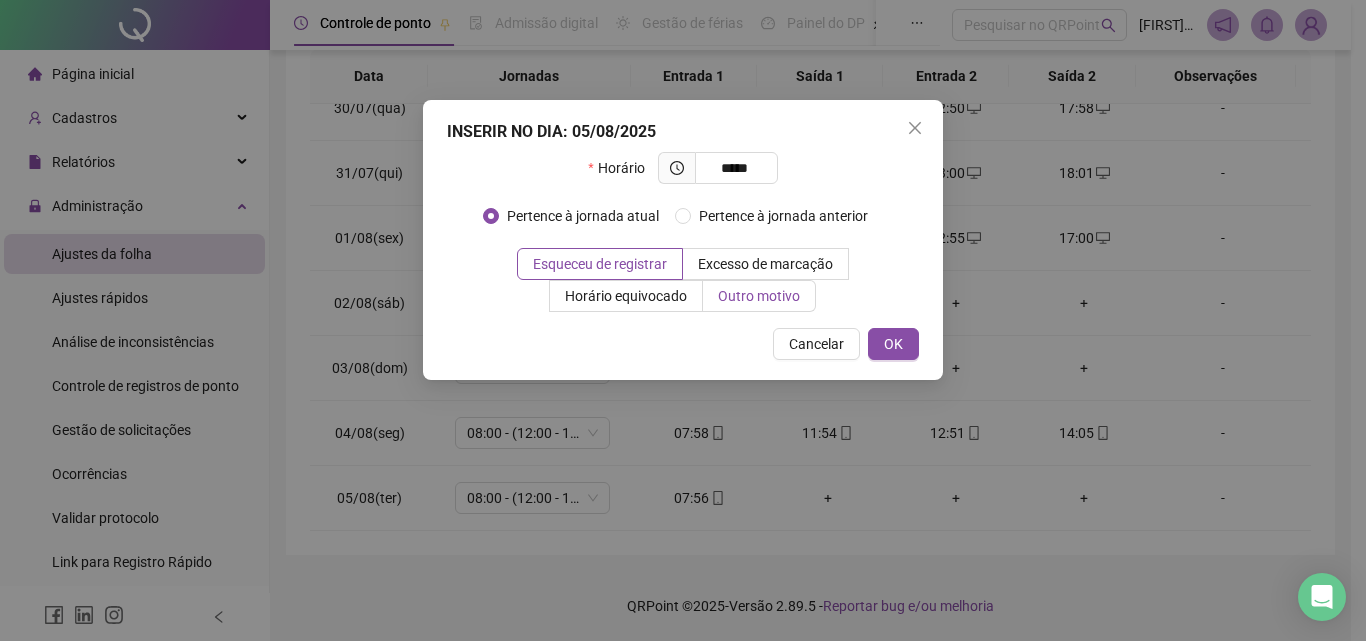 type on "*****" 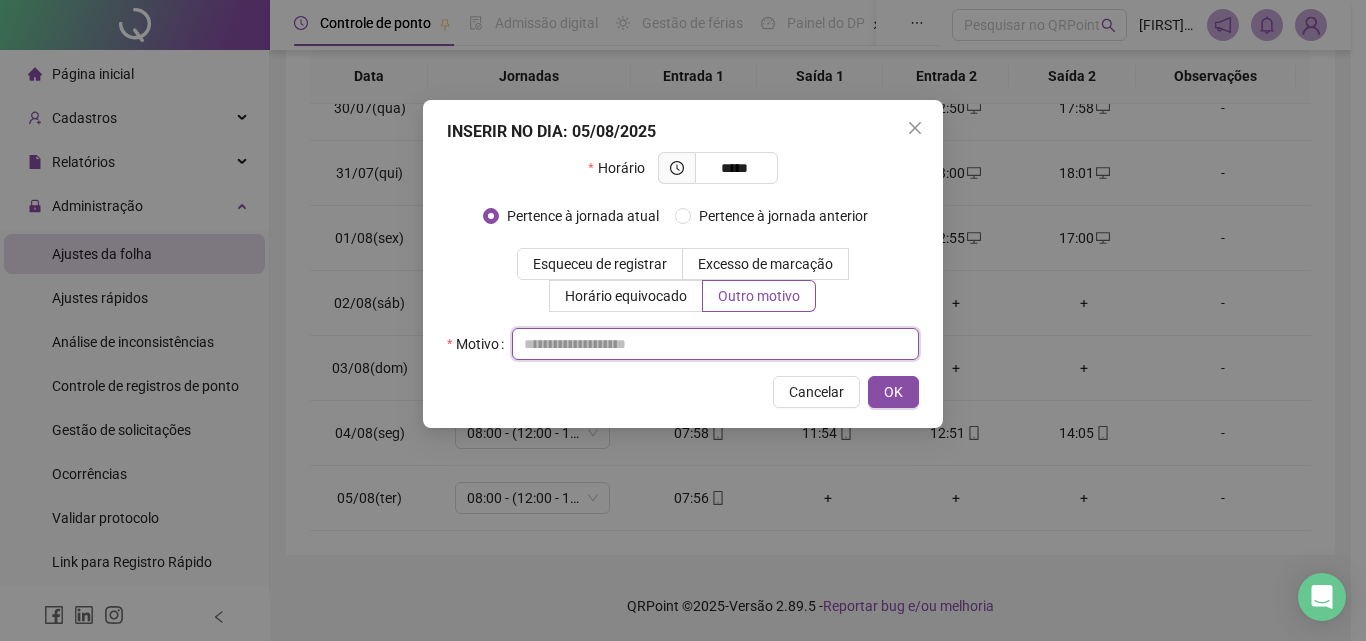 click at bounding box center [715, 344] 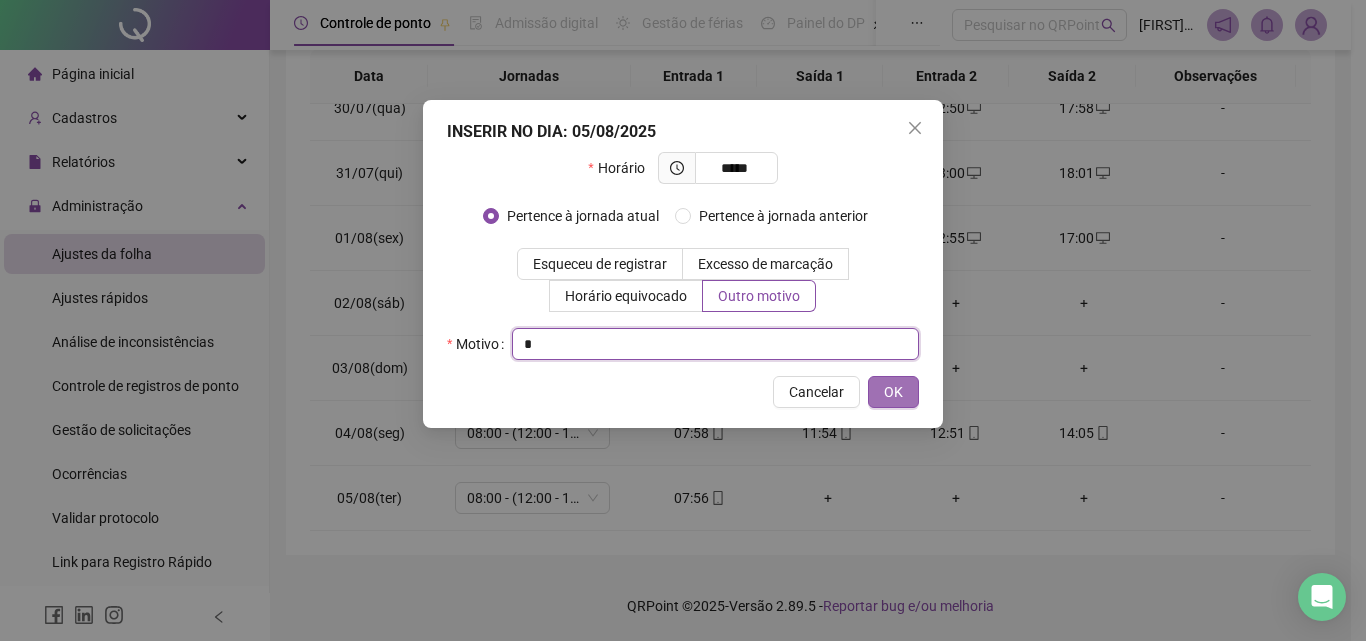 type on "*" 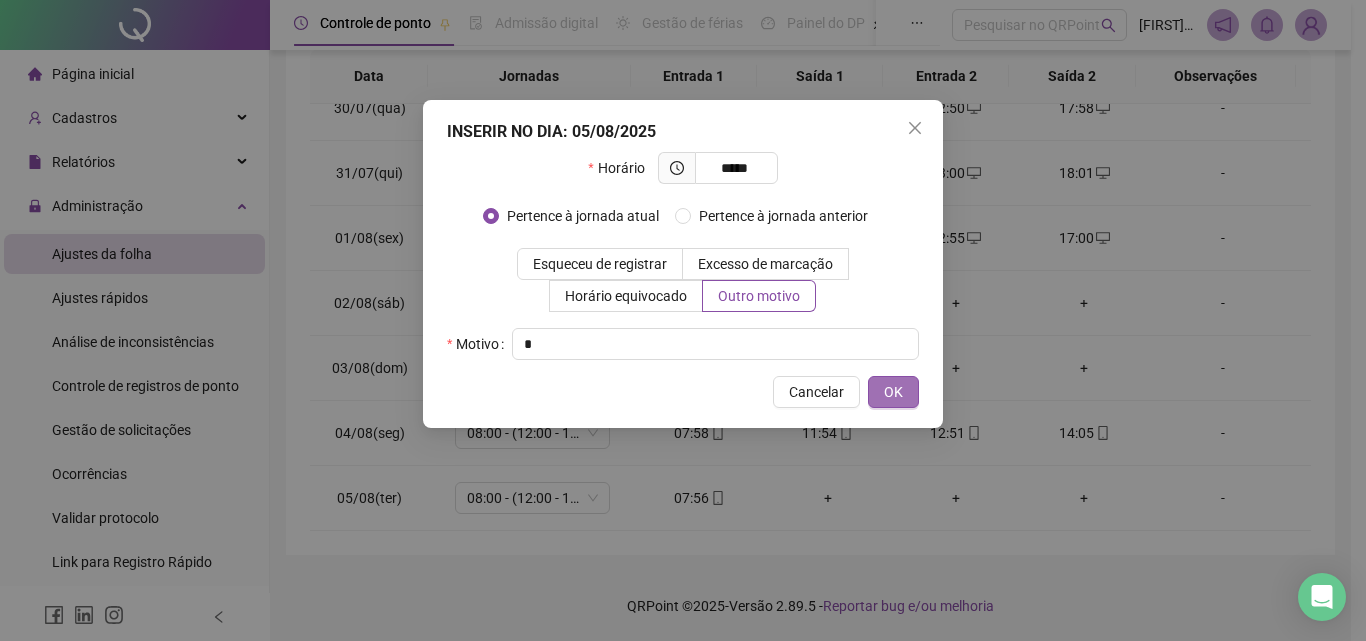 click on "OK" at bounding box center (893, 392) 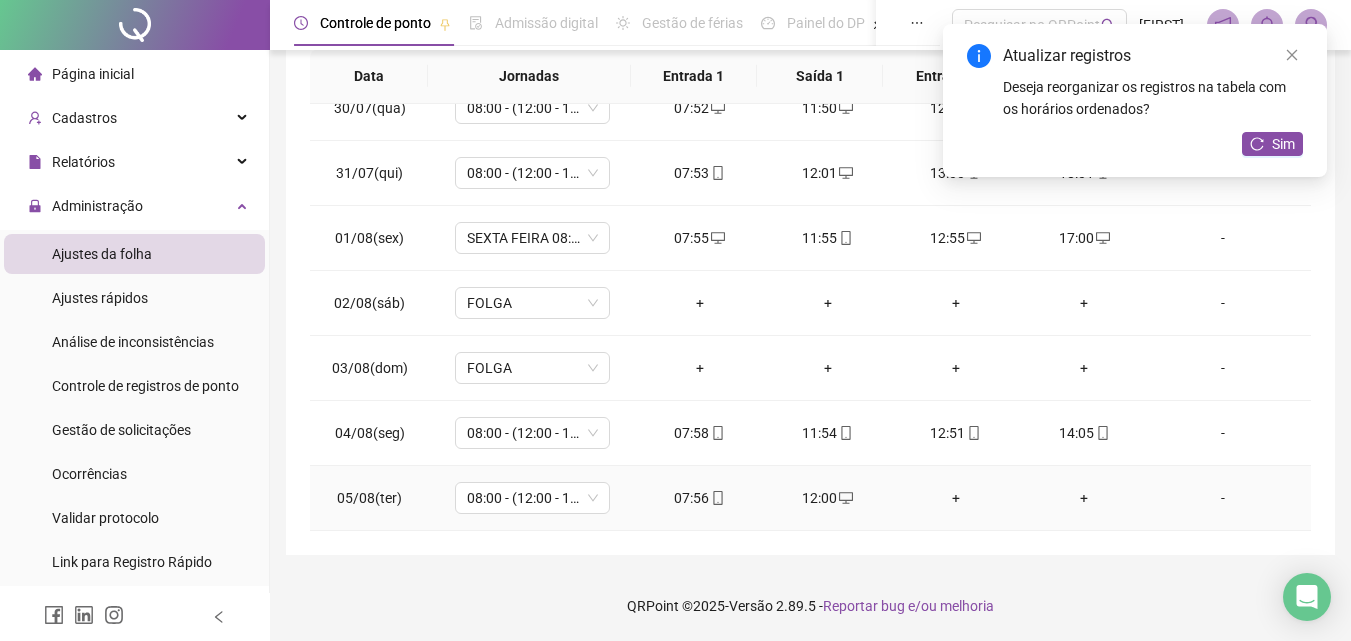 click on "+" at bounding box center (956, 498) 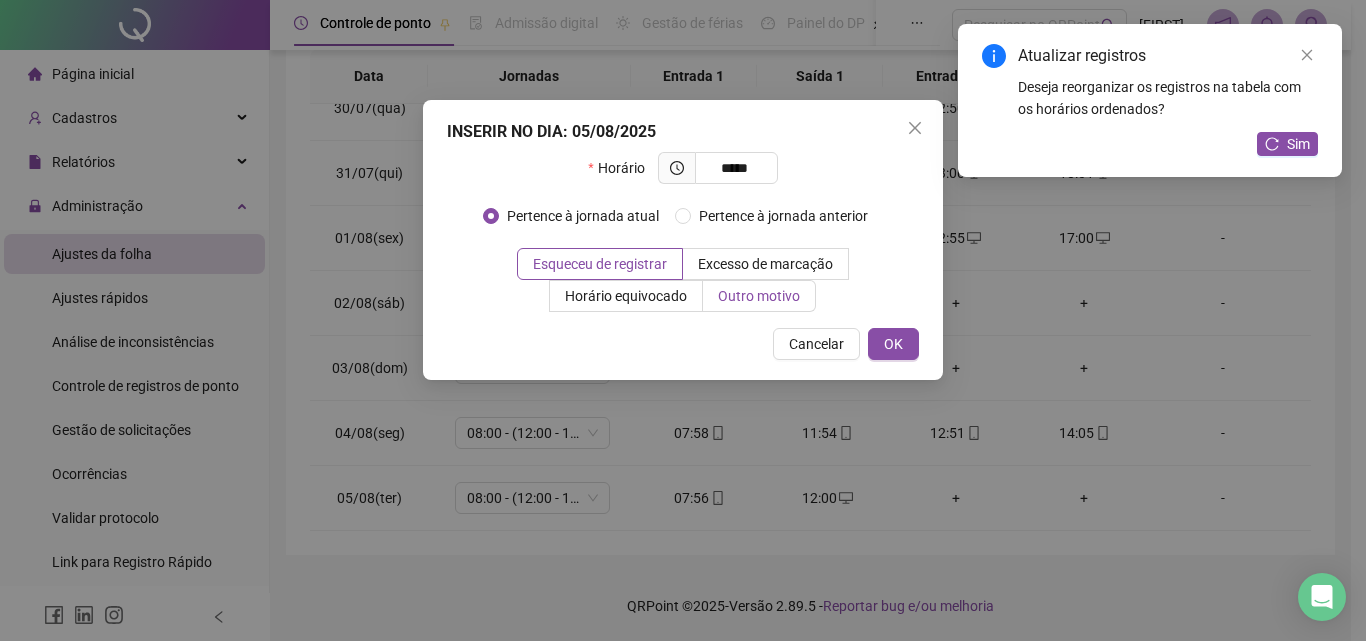 type on "*****" 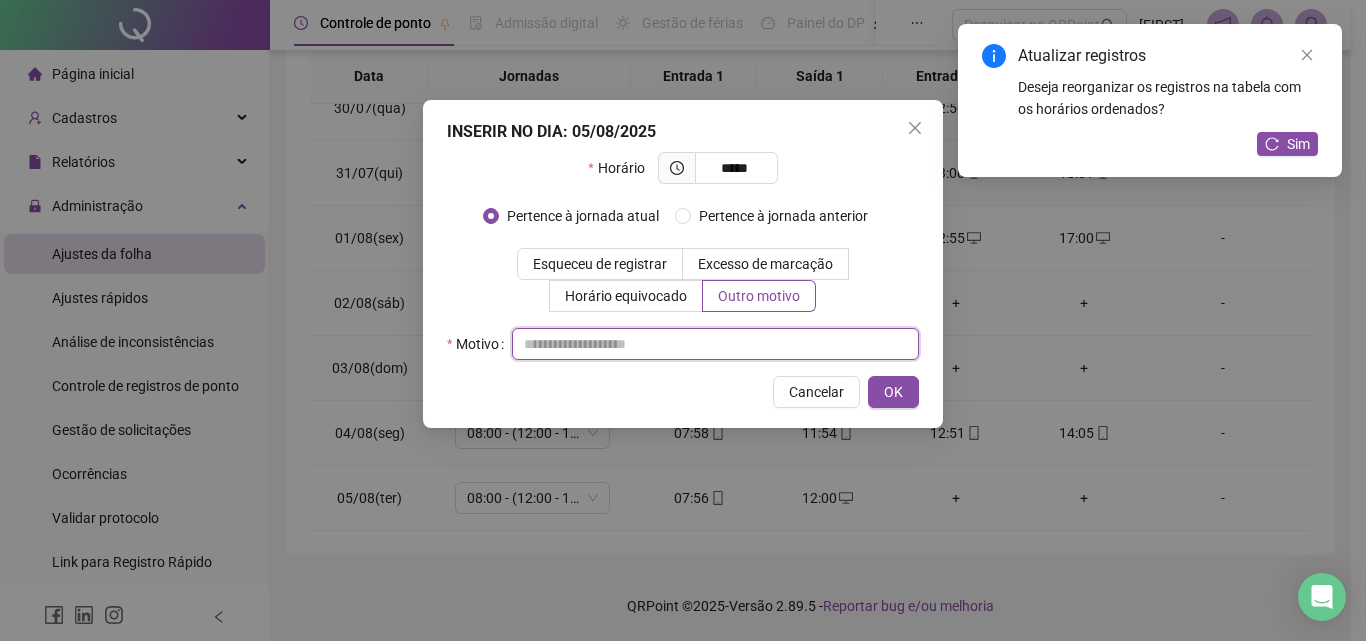 click at bounding box center (715, 344) 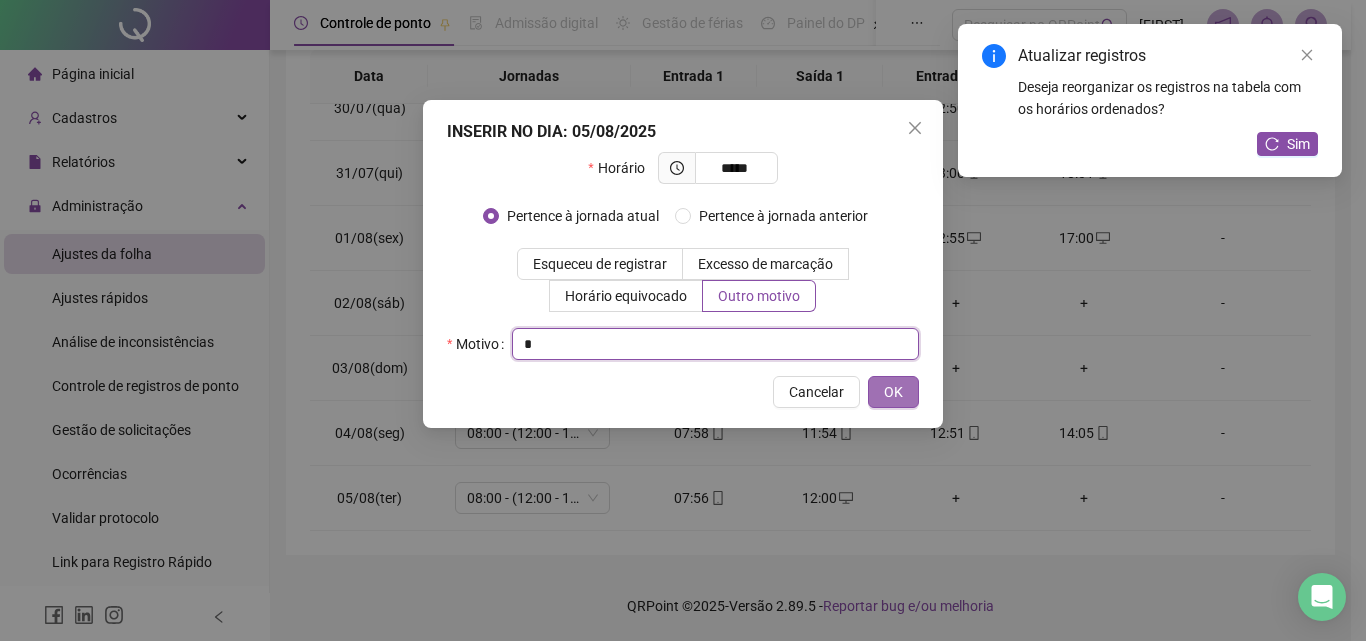 type on "*" 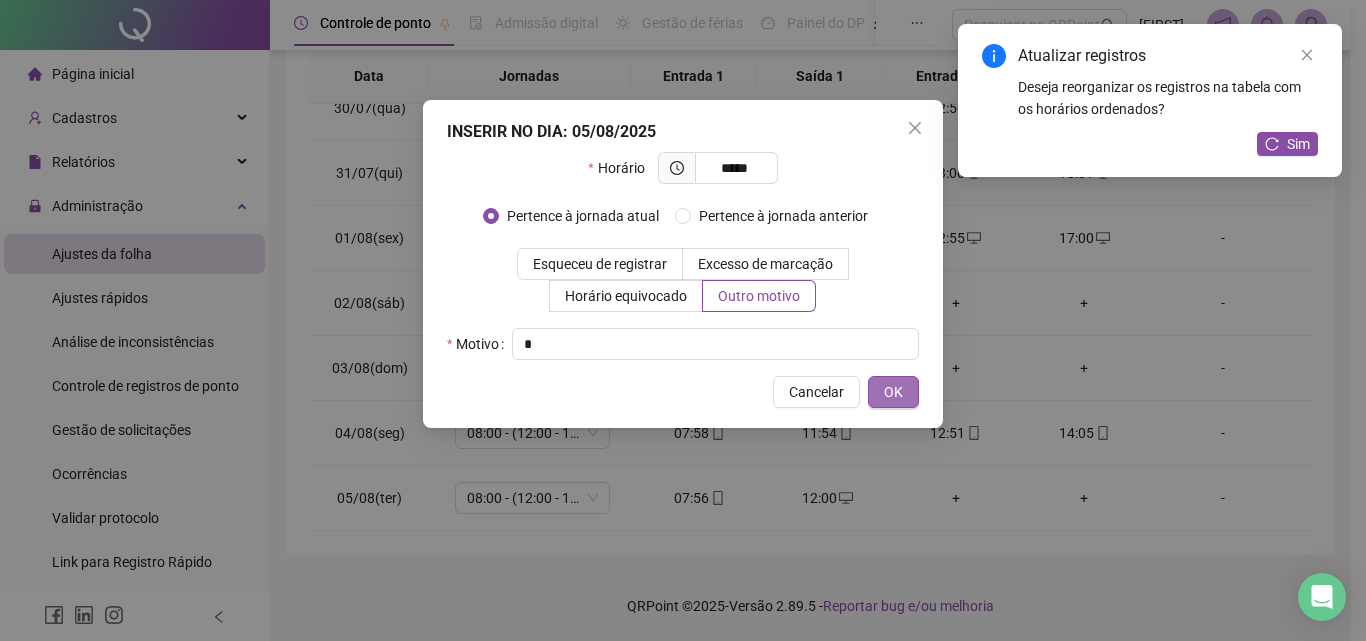 click on "OK" at bounding box center [893, 392] 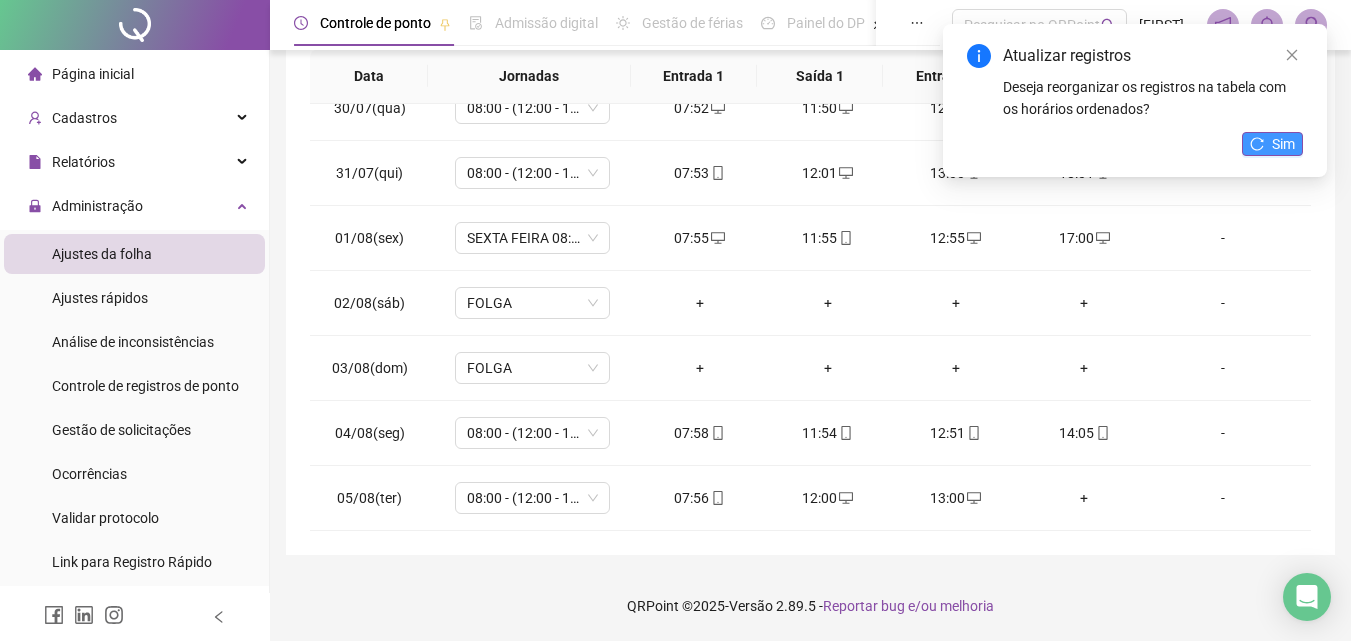 click on "Sim" at bounding box center (1283, 144) 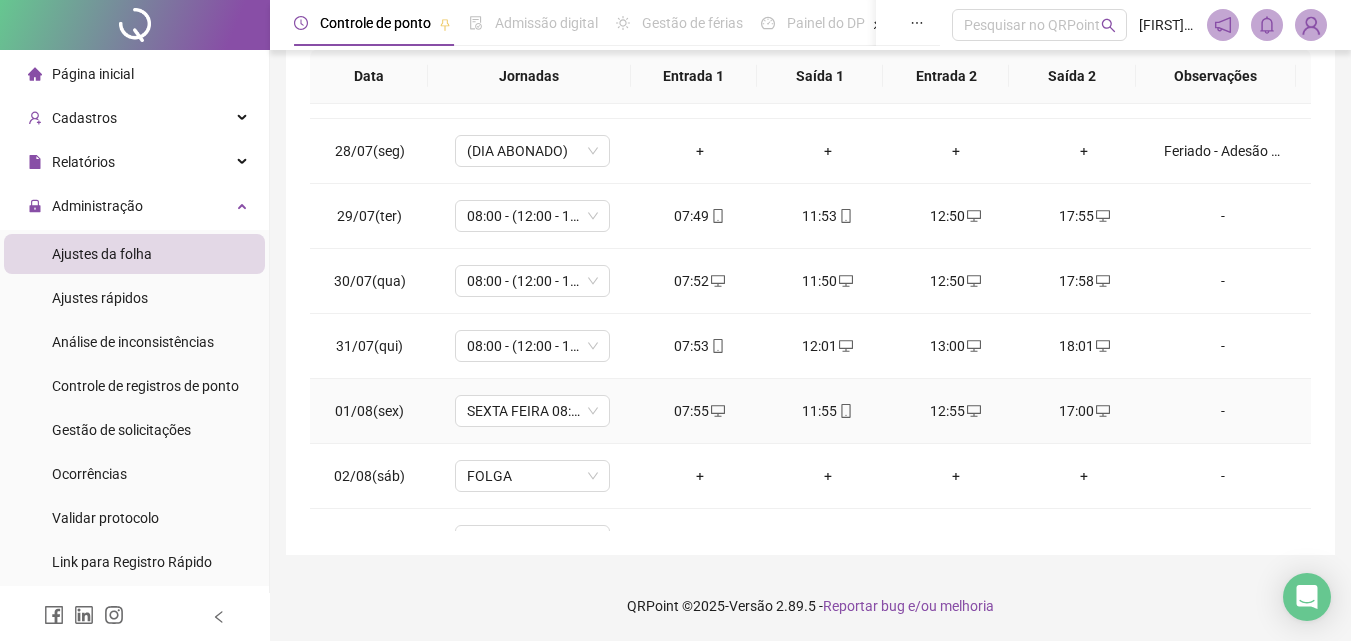 scroll, scrollTop: 48, scrollLeft: 0, axis: vertical 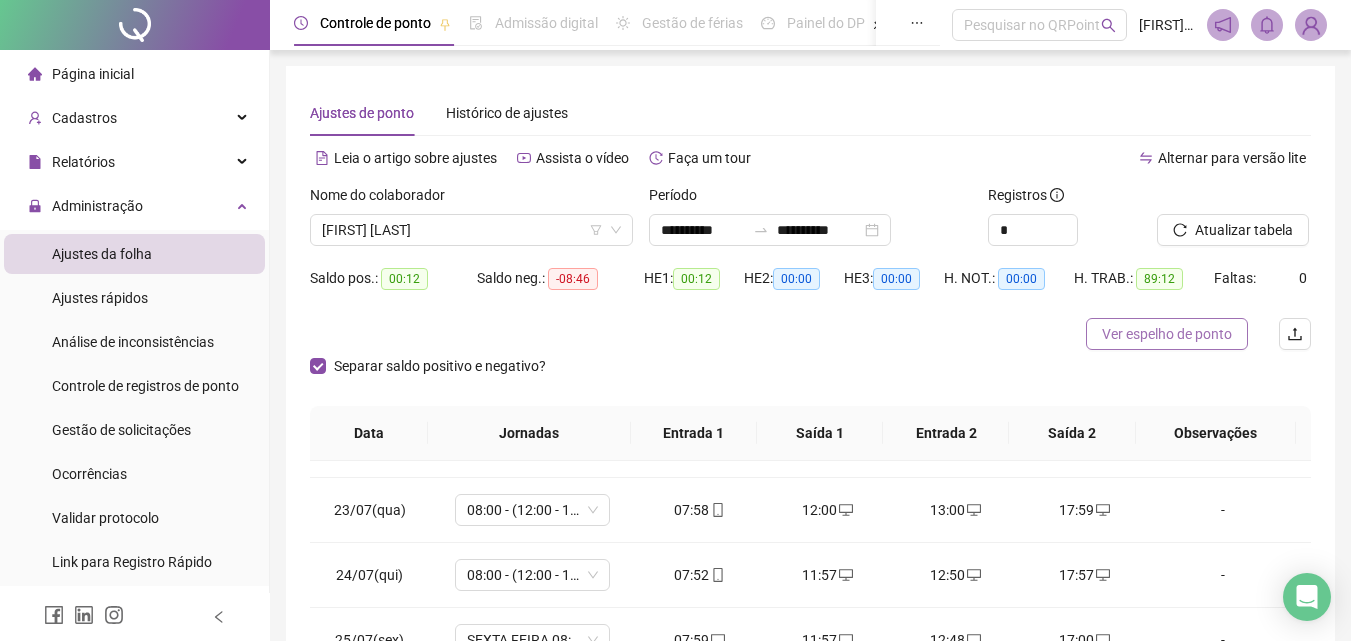 click on "Ver espelho de ponto" at bounding box center [1167, 334] 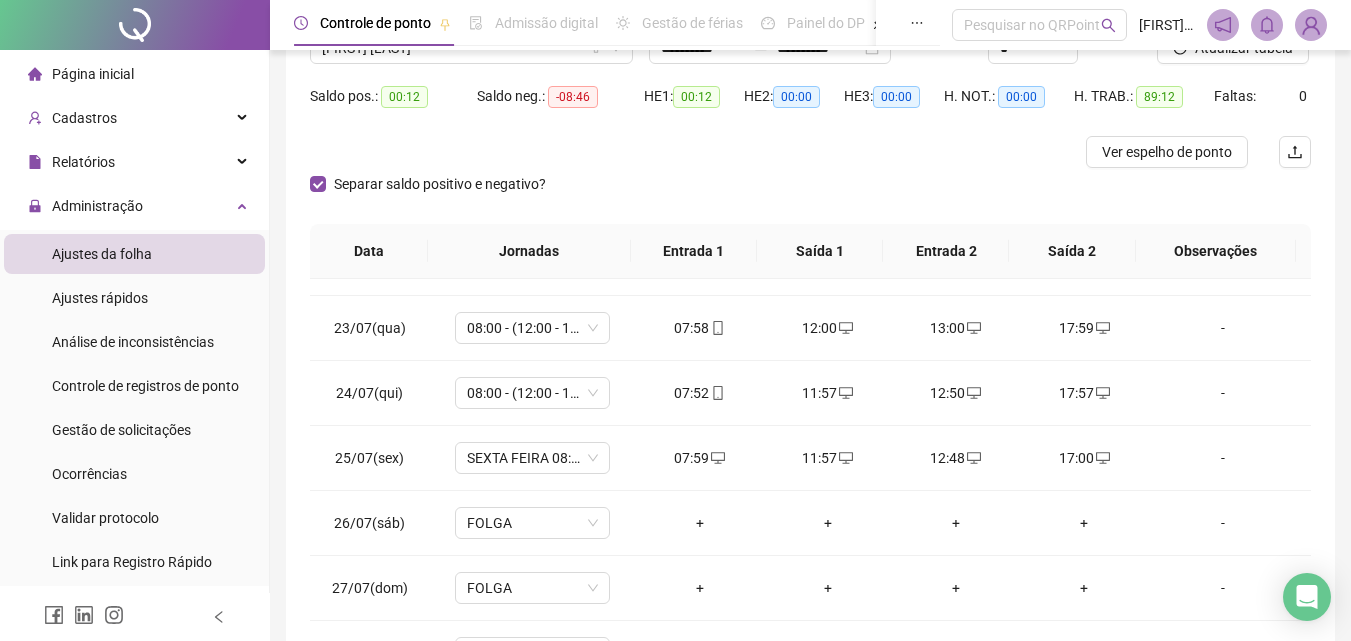 scroll, scrollTop: 357, scrollLeft: 0, axis: vertical 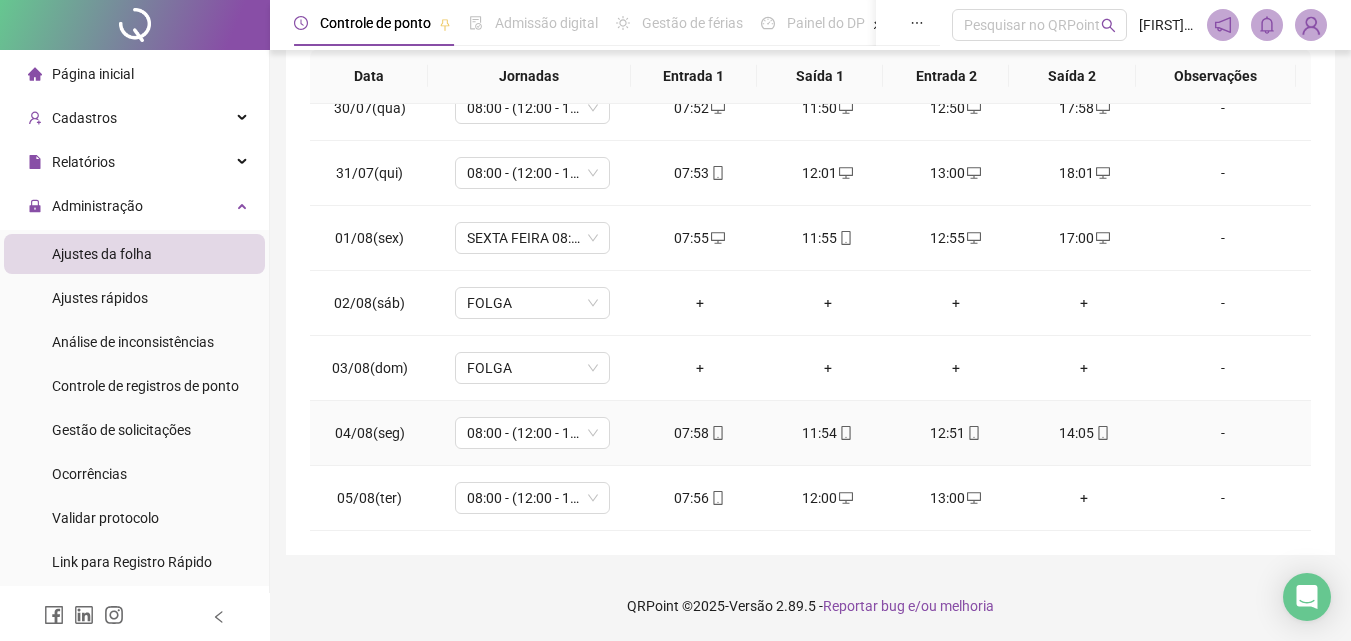 click on "-" at bounding box center (1223, 433) 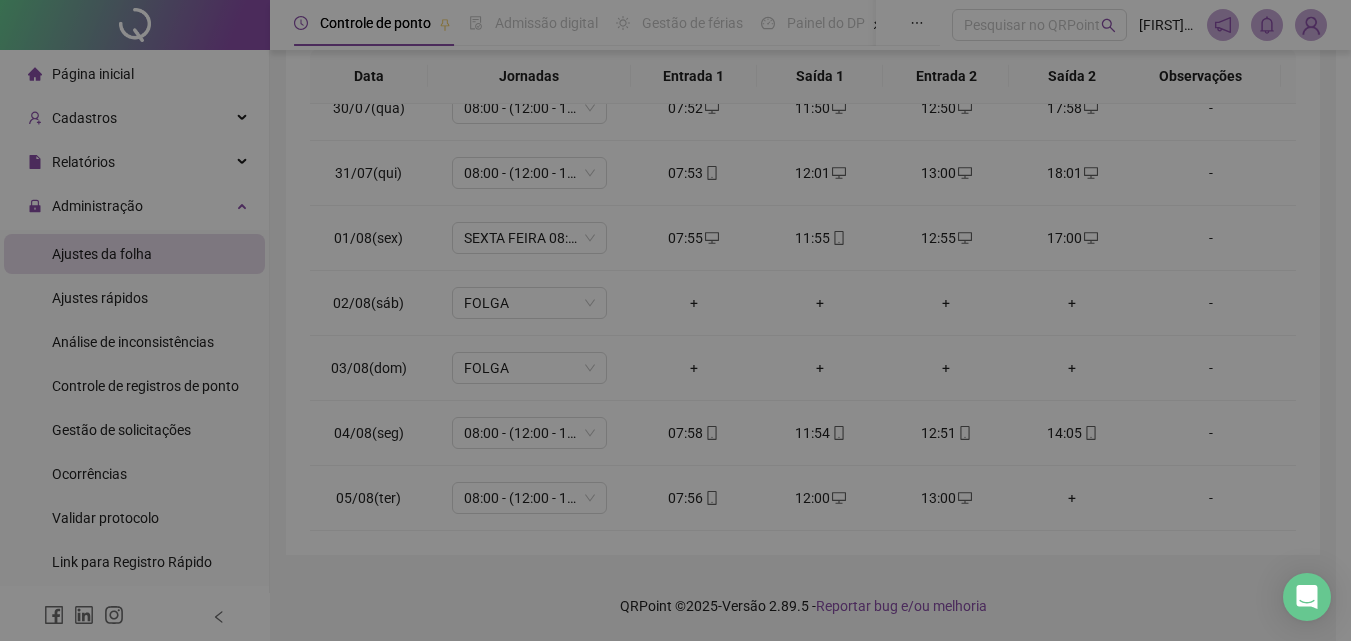 type on "*****" 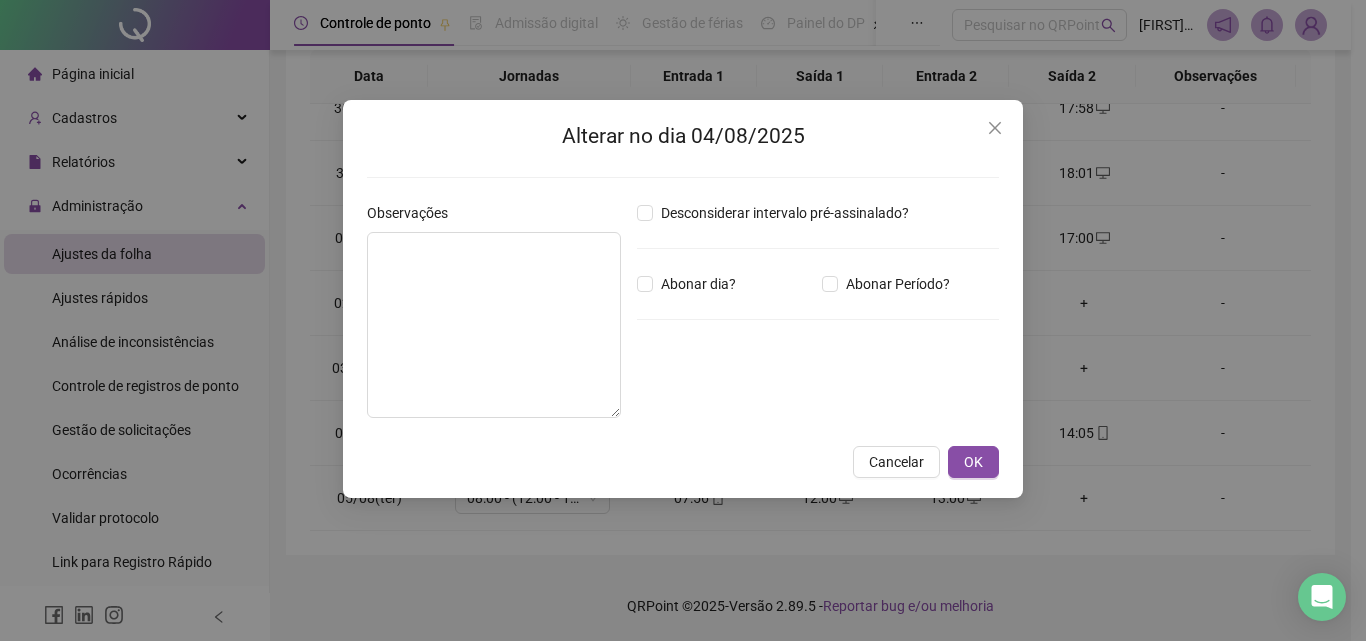 type 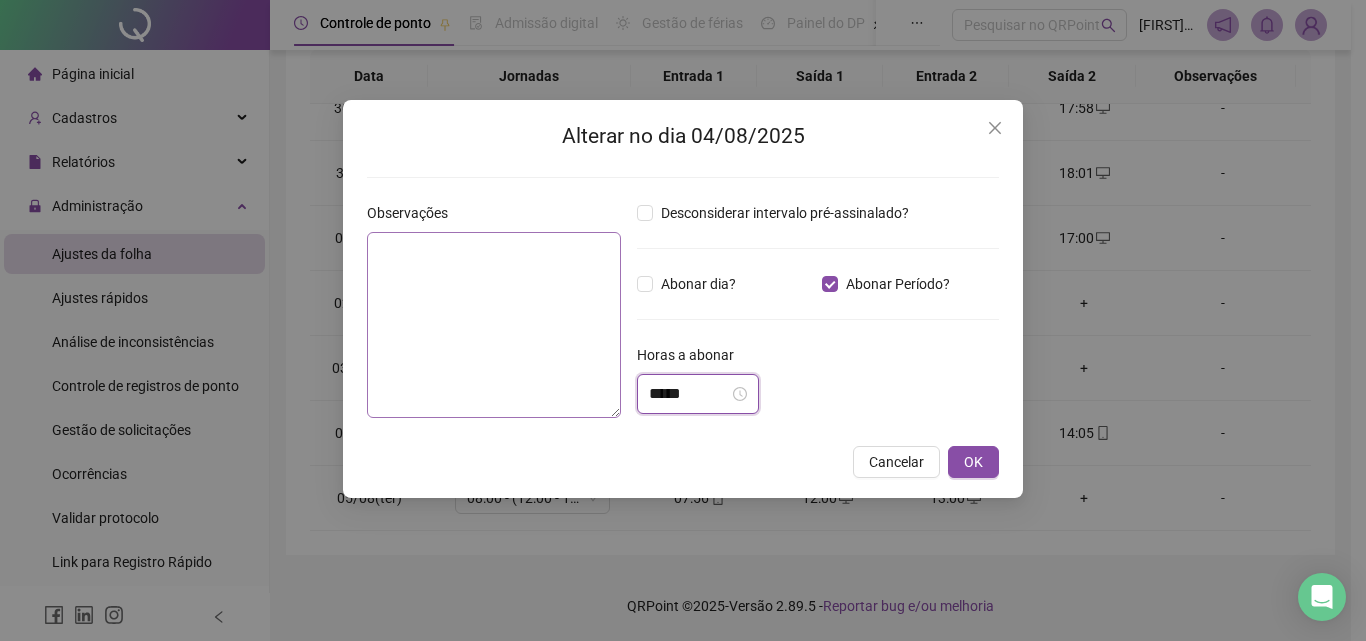 drag, startPoint x: 696, startPoint y: 387, endPoint x: 596, endPoint y: 400, distance: 100.84146 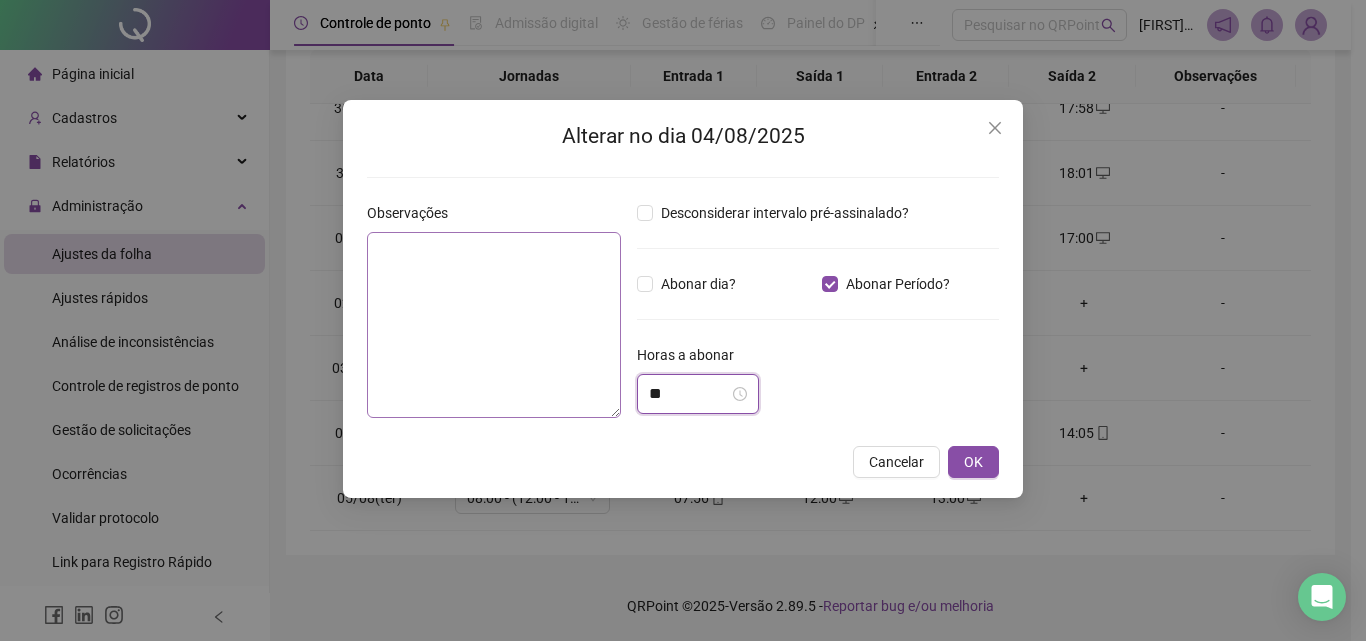 scroll, scrollTop: 0, scrollLeft: 0, axis: both 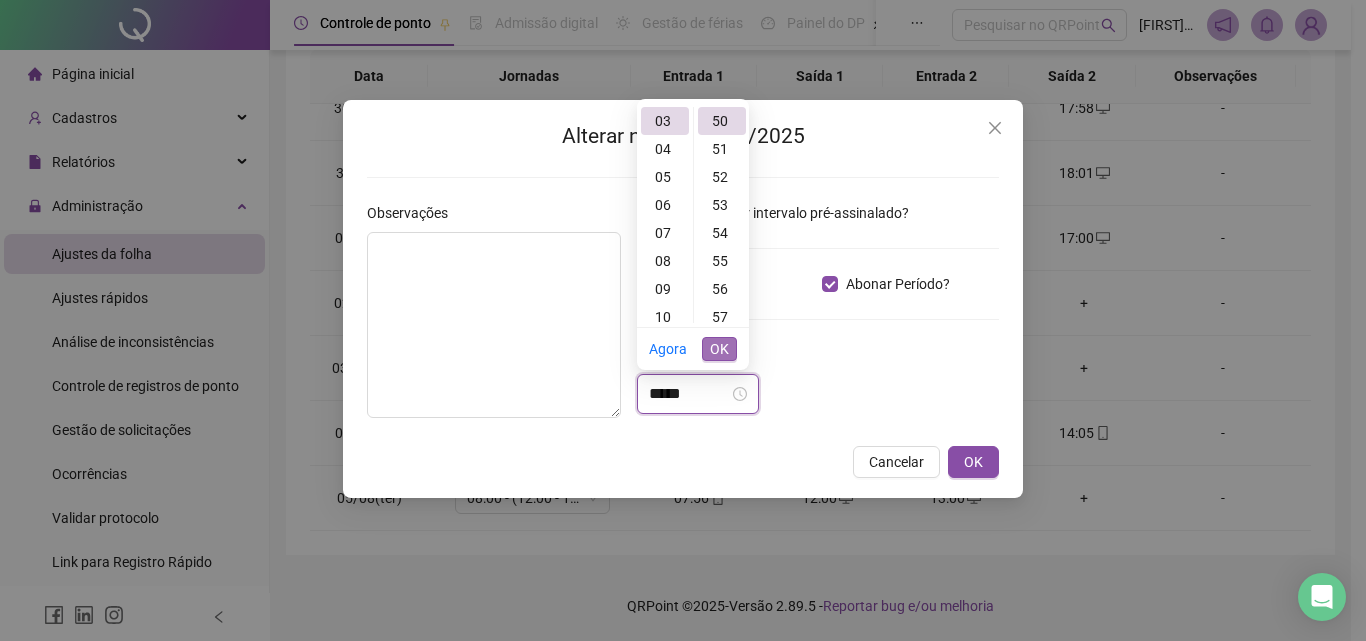 type on "*****" 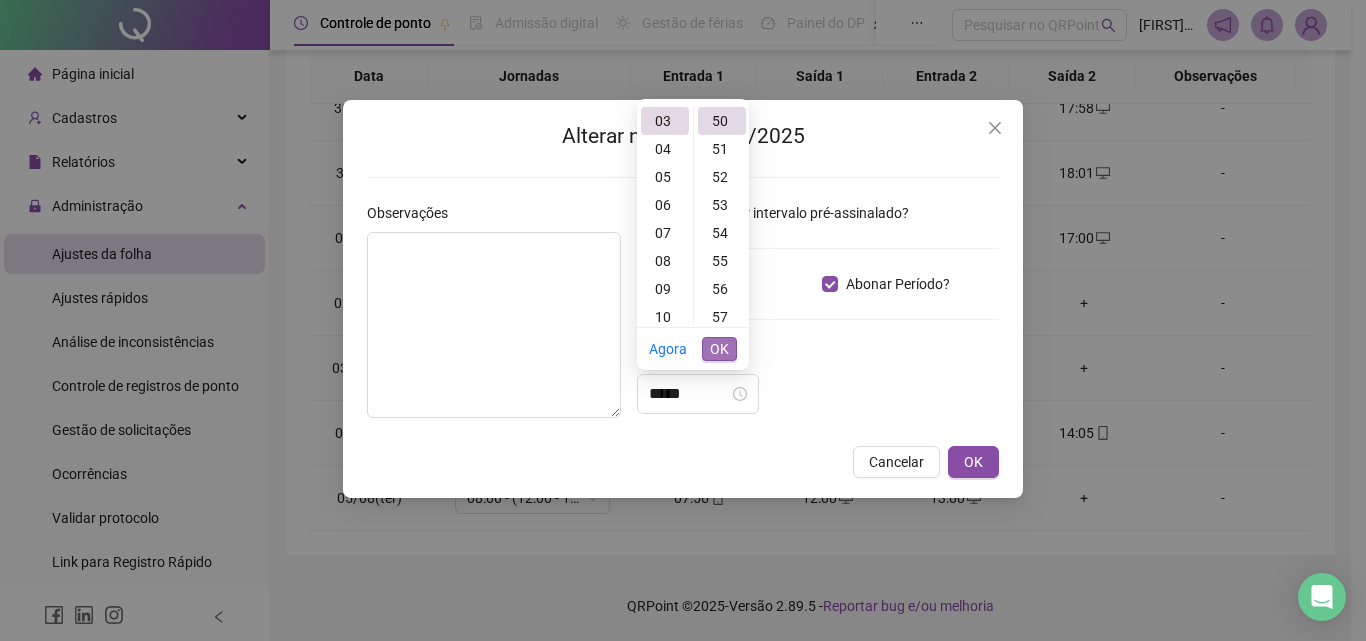 click on "OK" at bounding box center [719, 349] 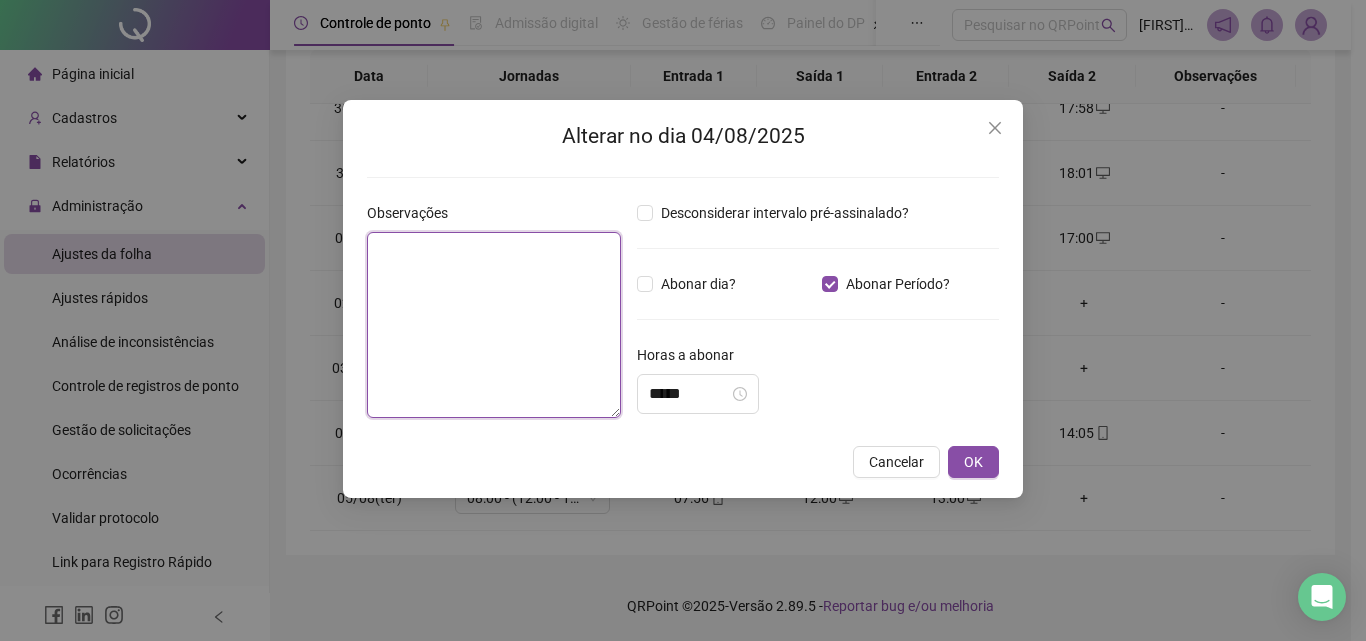 click at bounding box center [494, 325] 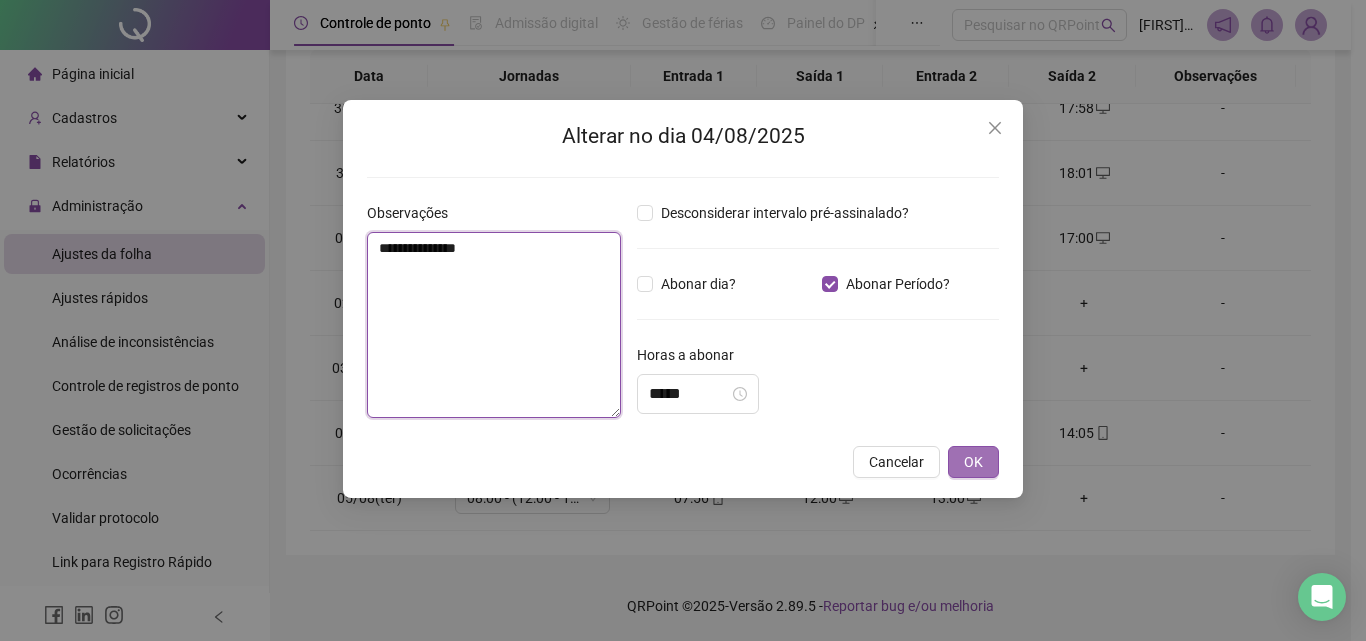 type on "**********" 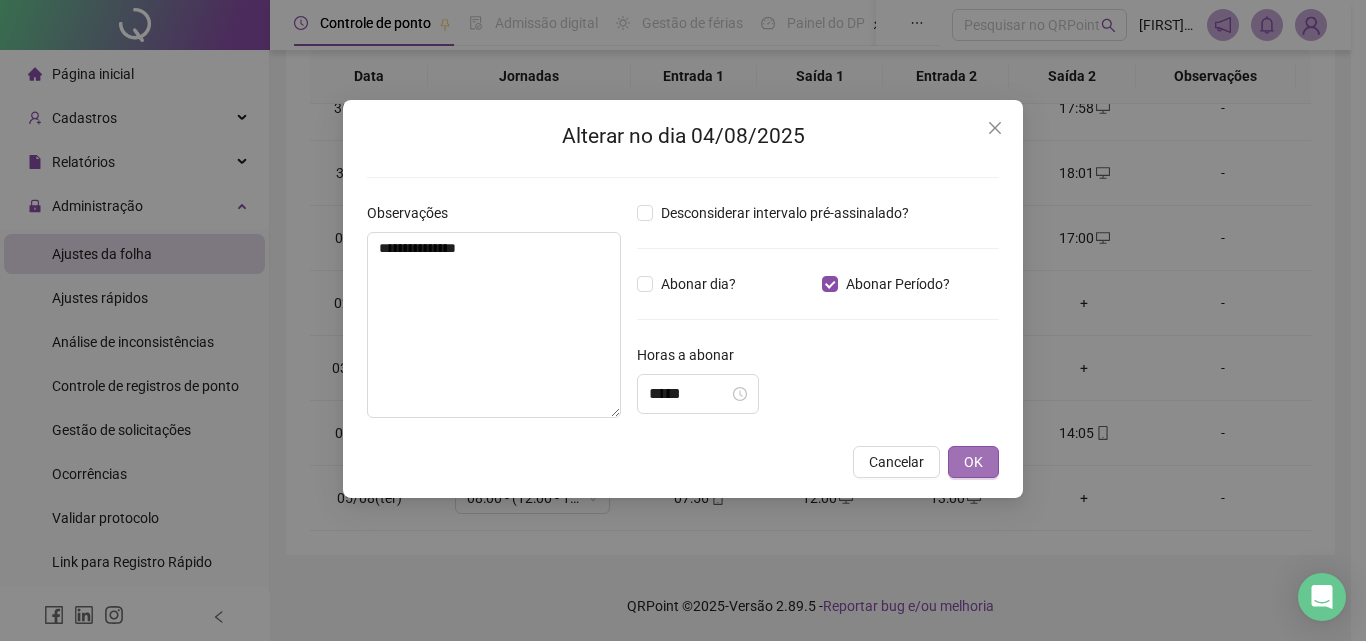 click on "OK" at bounding box center (973, 462) 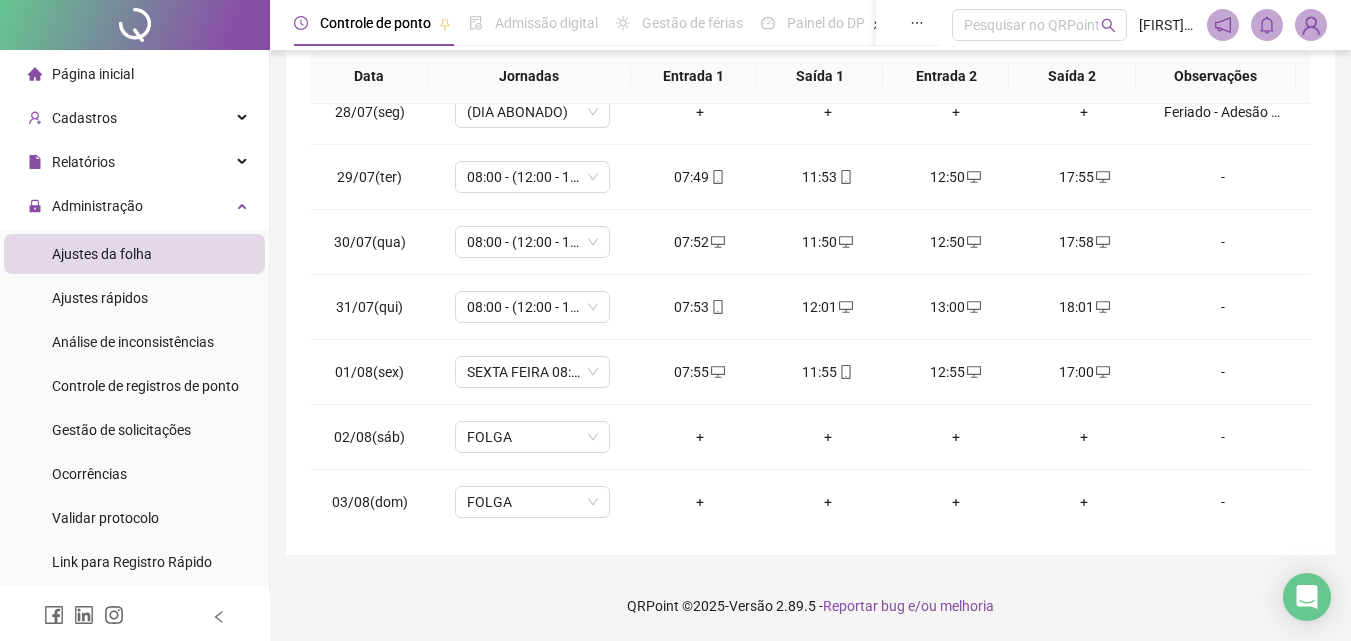 scroll, scrollTop: 148, scrollLeft: 0, axis: vertical 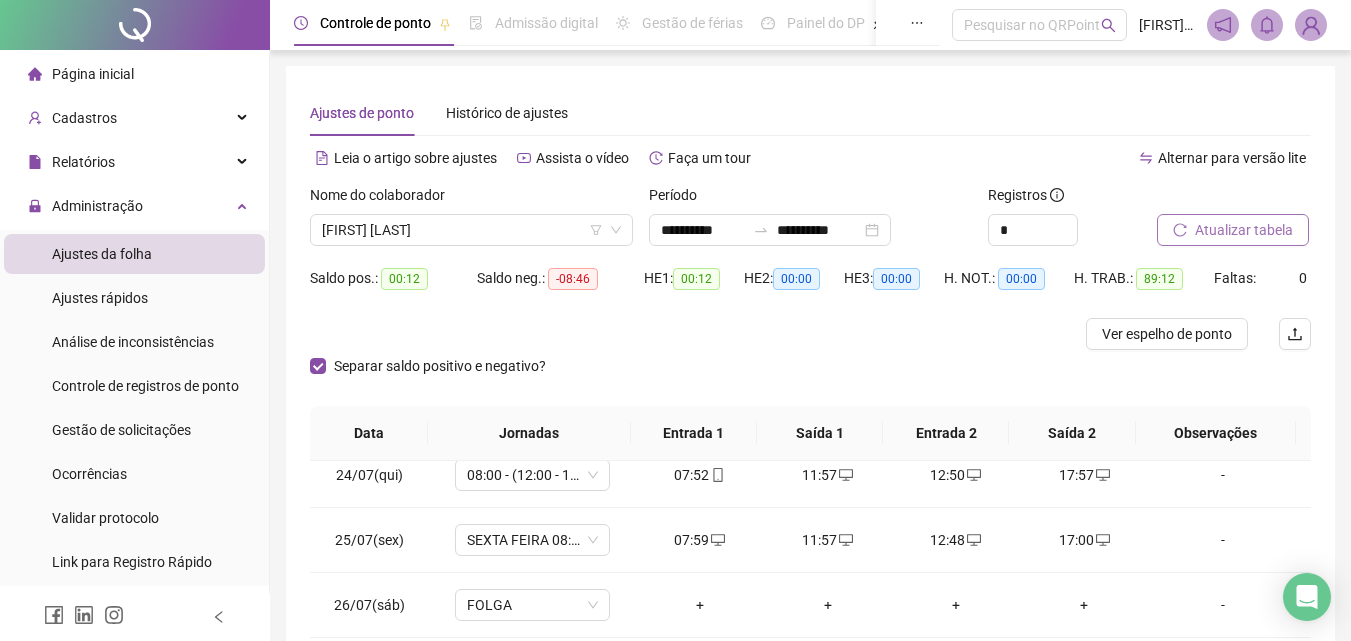 click on "Atualizar tabela" at bounding box center (1244, 230) 